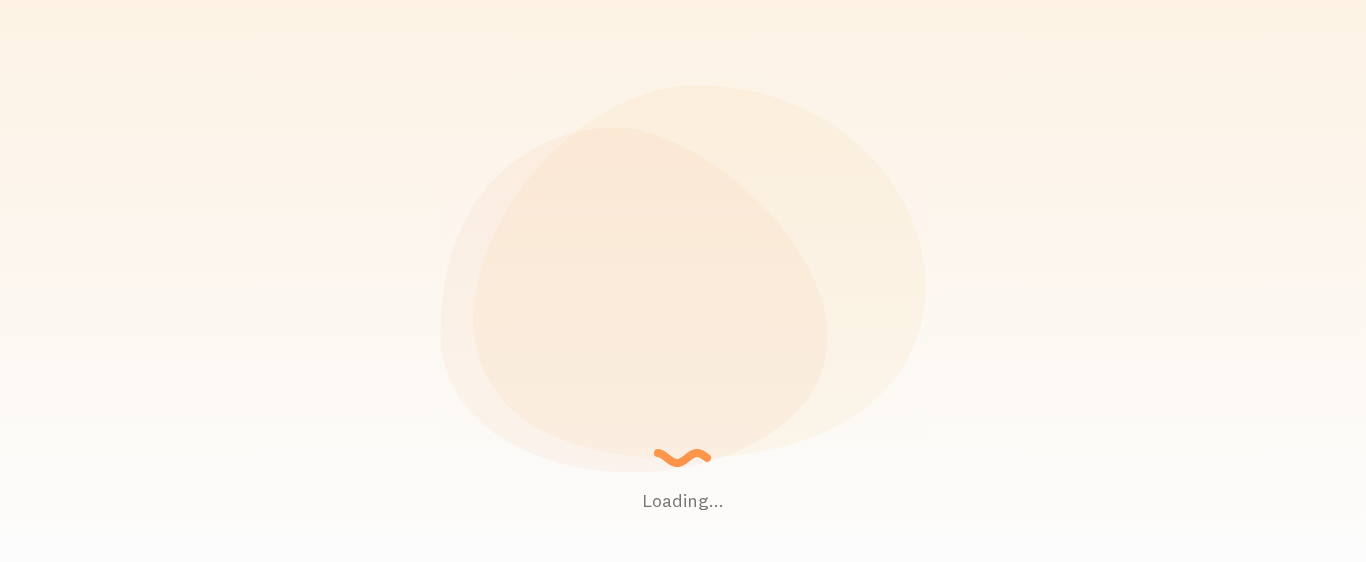scroll, scrollTop: 0, scrollLeft: 0, axis: both 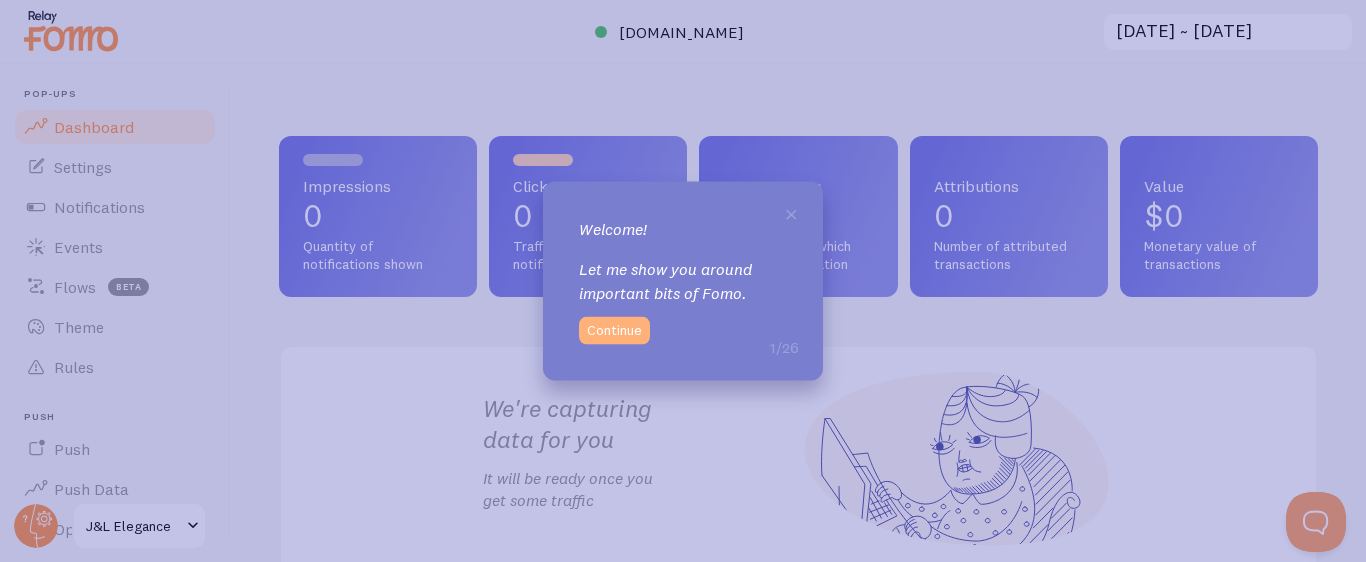 click on "Continue" at bounding box center (614, 330) 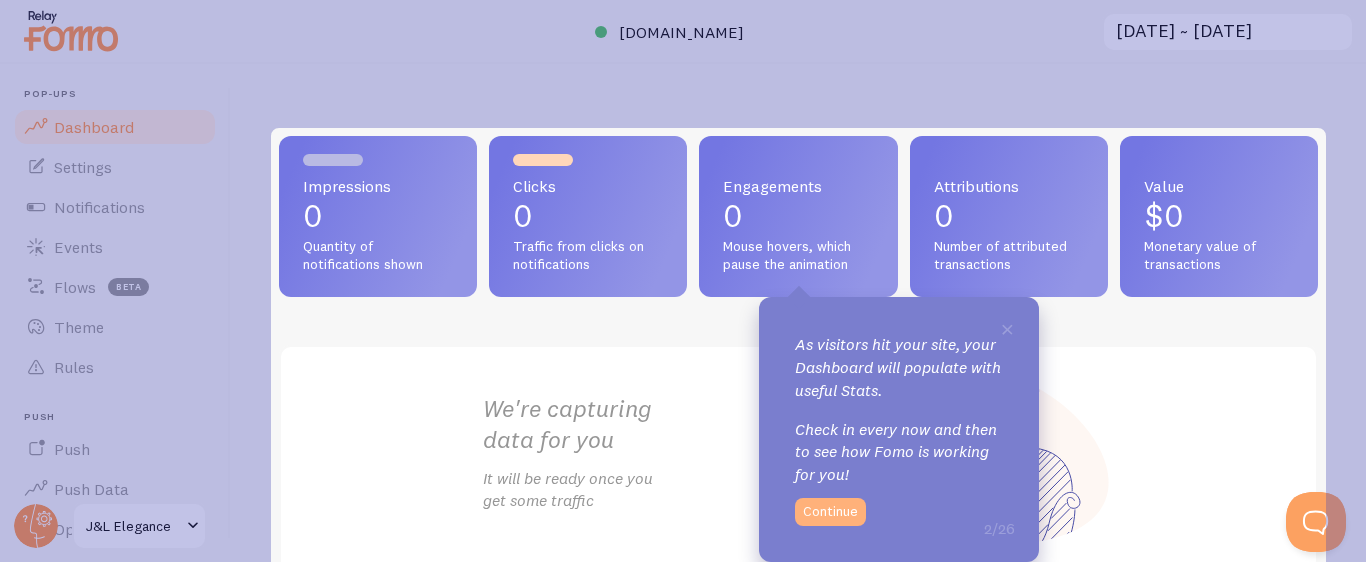 click on "Continue" at bounding box center (830, 512) 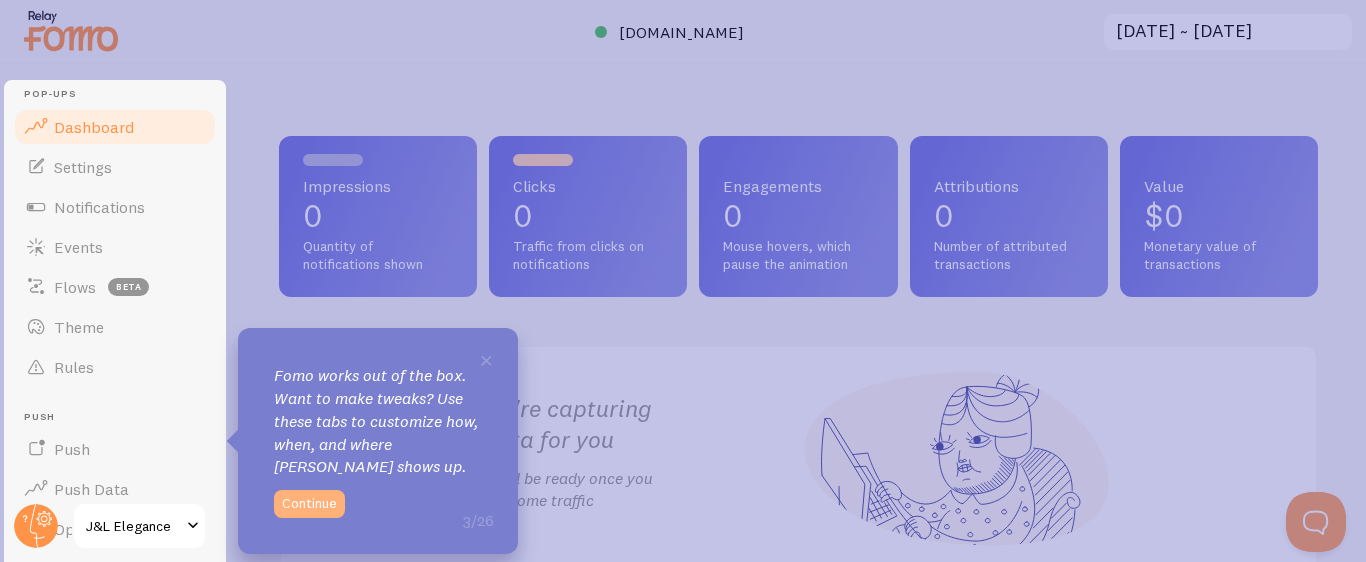 click on "Continue" at bounding box center [309, 504] 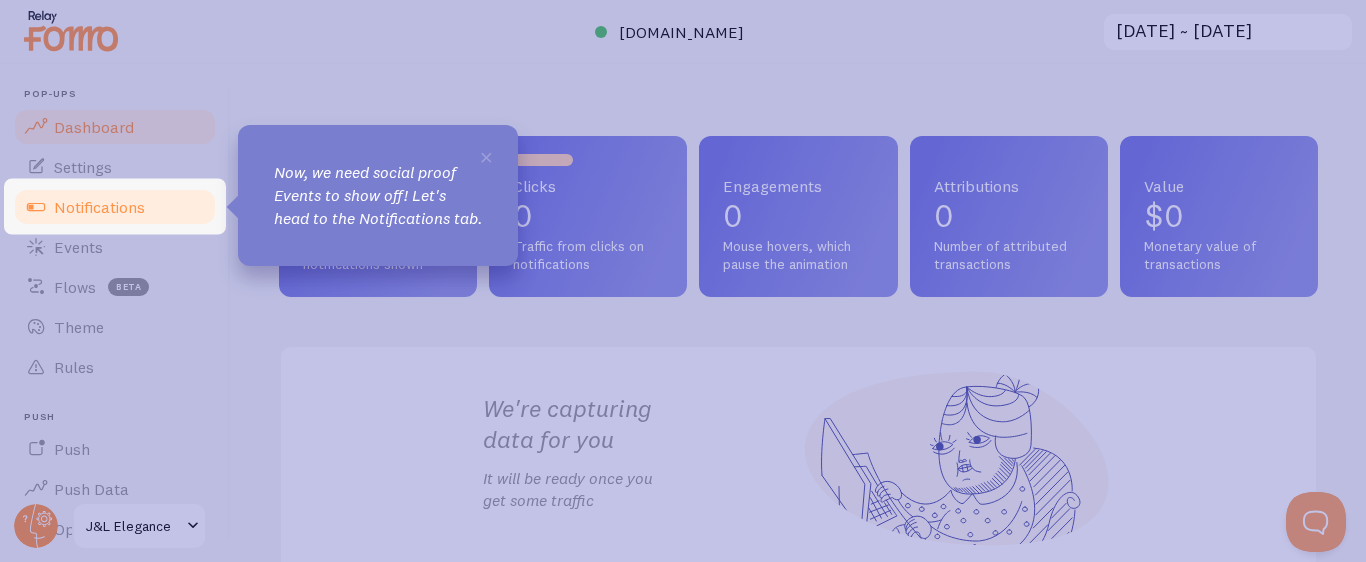 click on "Notifications" at bounding box center [115, 207] 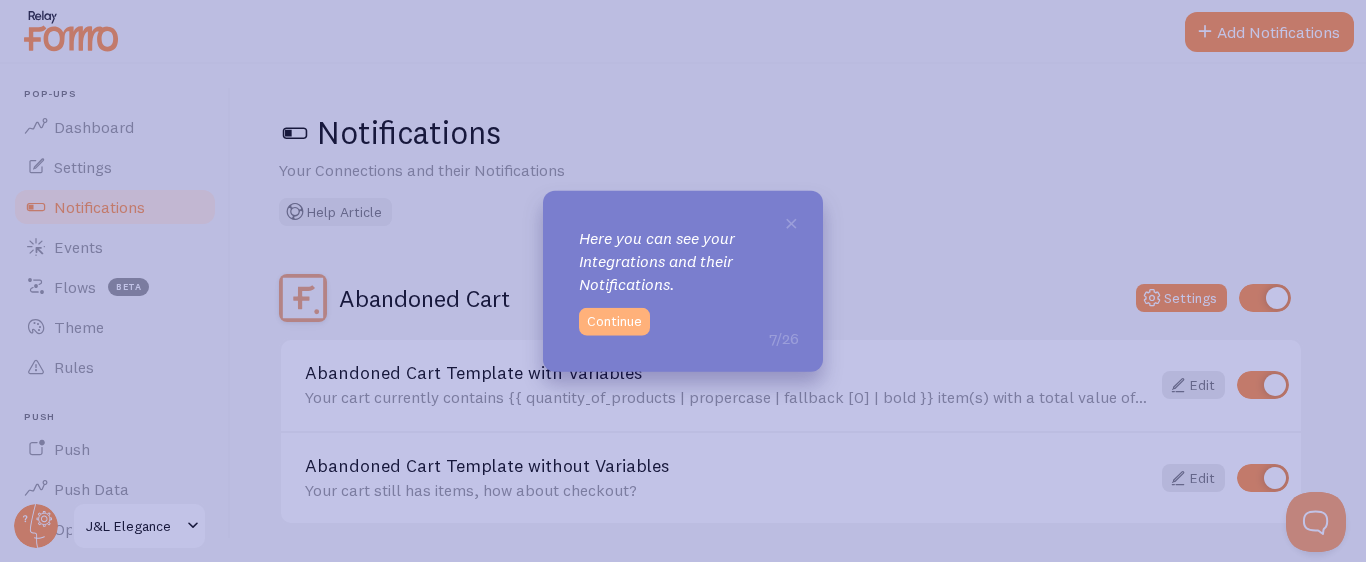 click on "Continue" at bounding box center (614, 321) 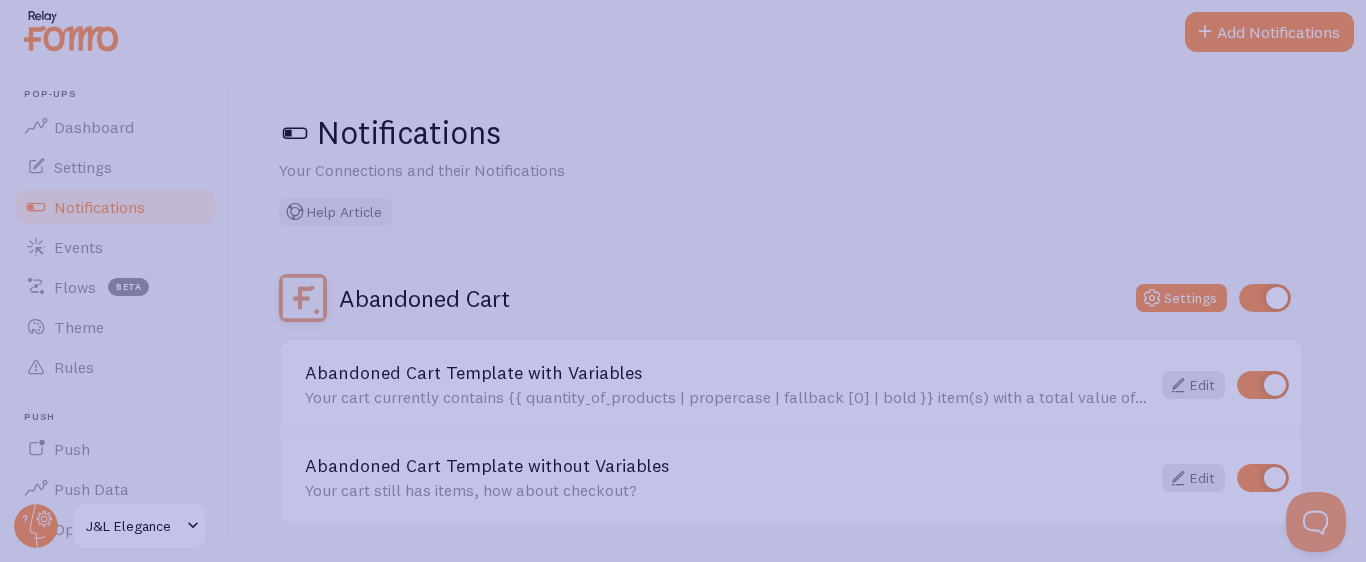 click 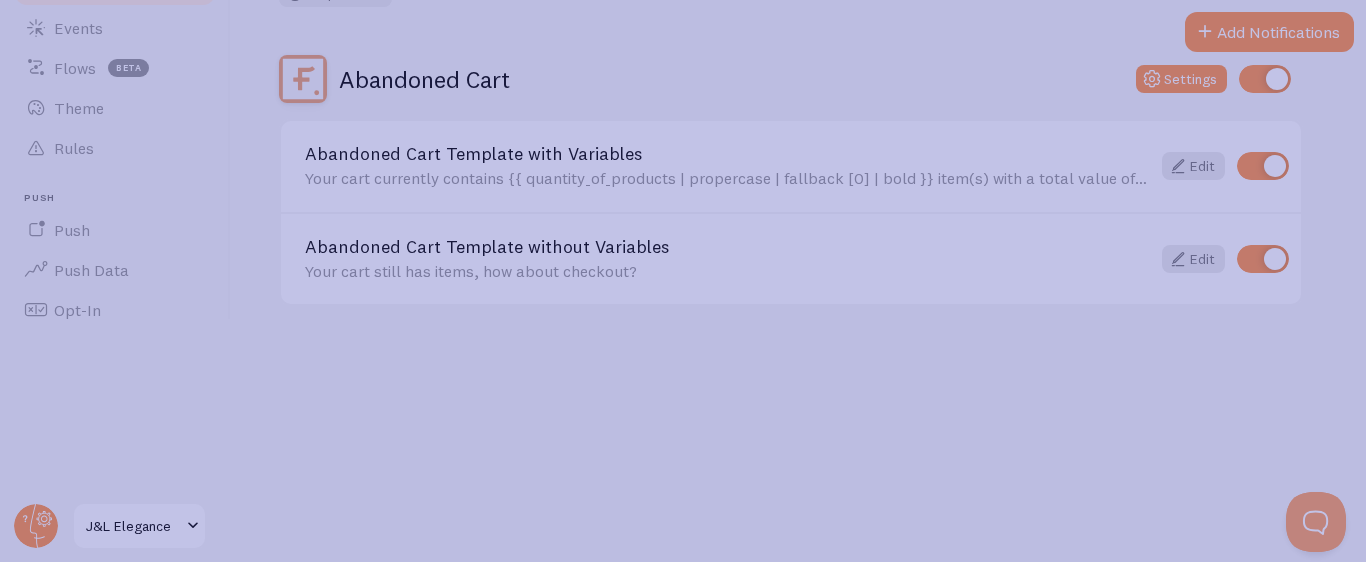 scroll, scrollTop: 0, scrollLeft: 0, axis: both 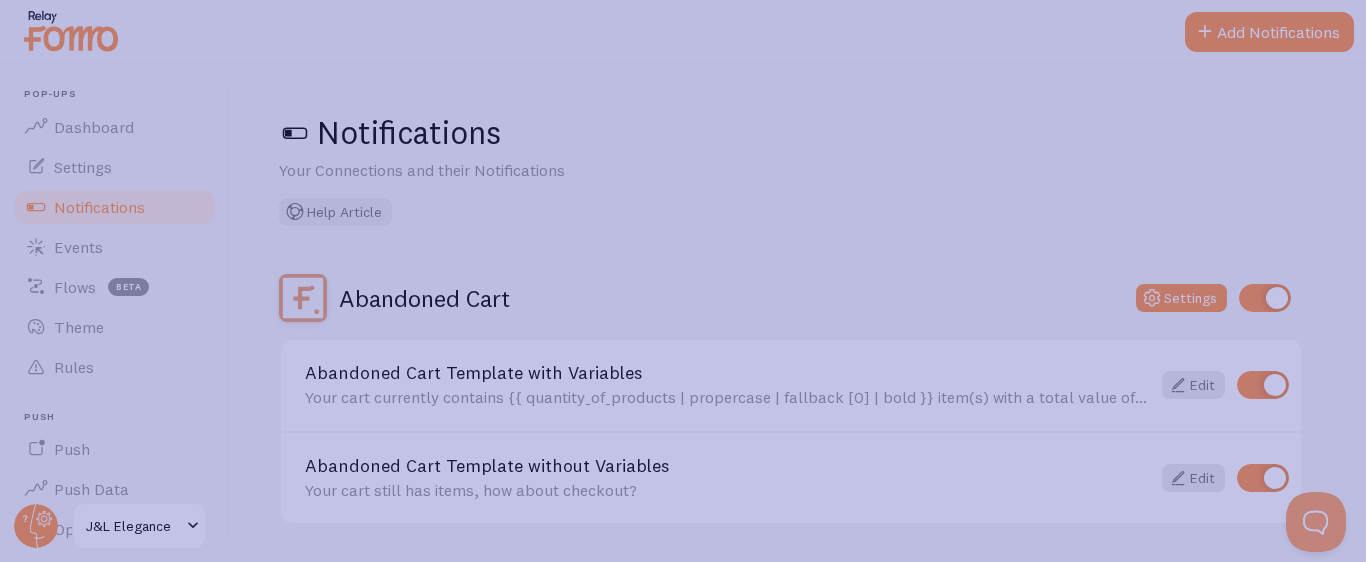 click 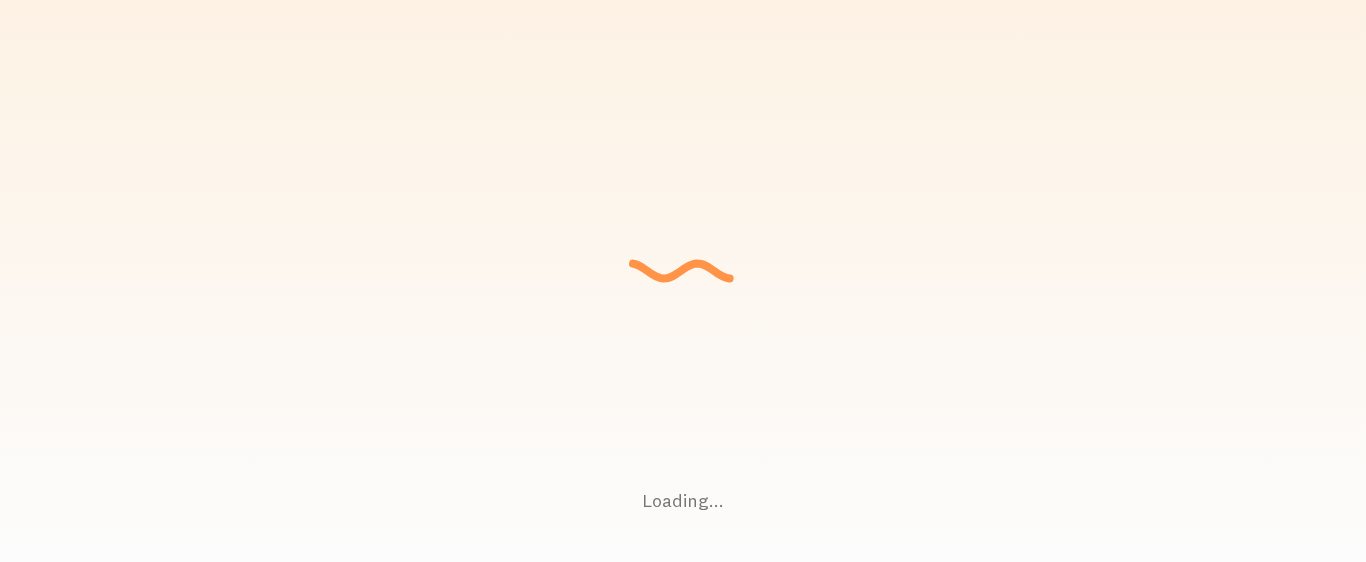 scroll, scrollTop: 0, scrollLeft: 0, axis: both 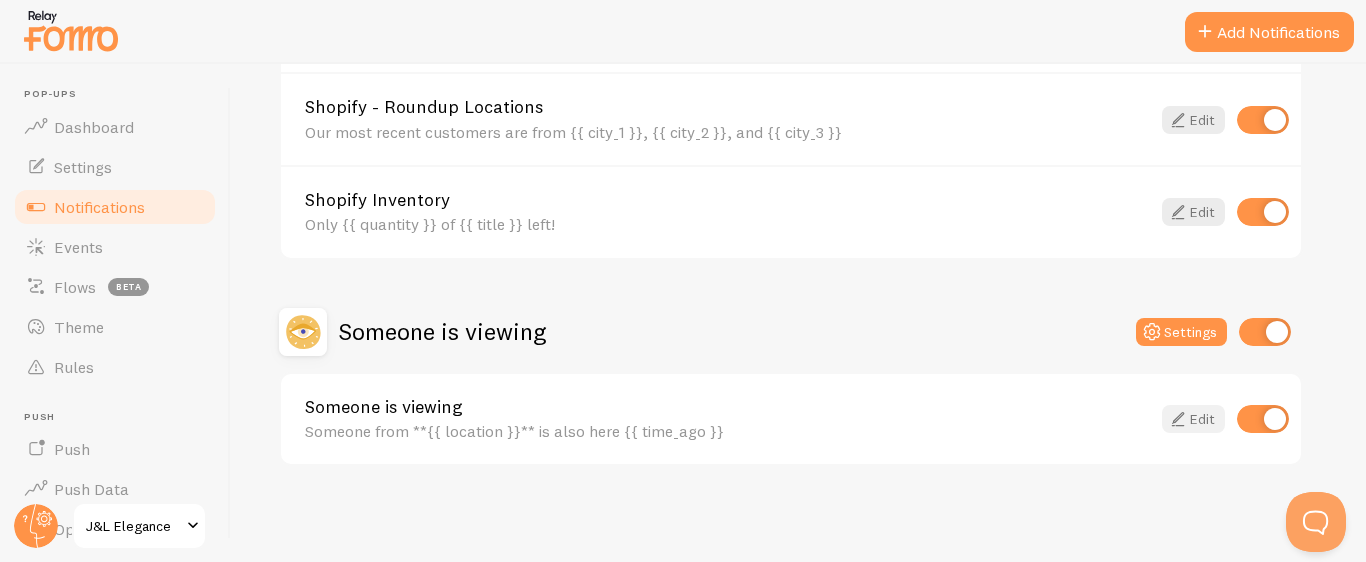 click on "Edit" at bounding box center (1193, 419) 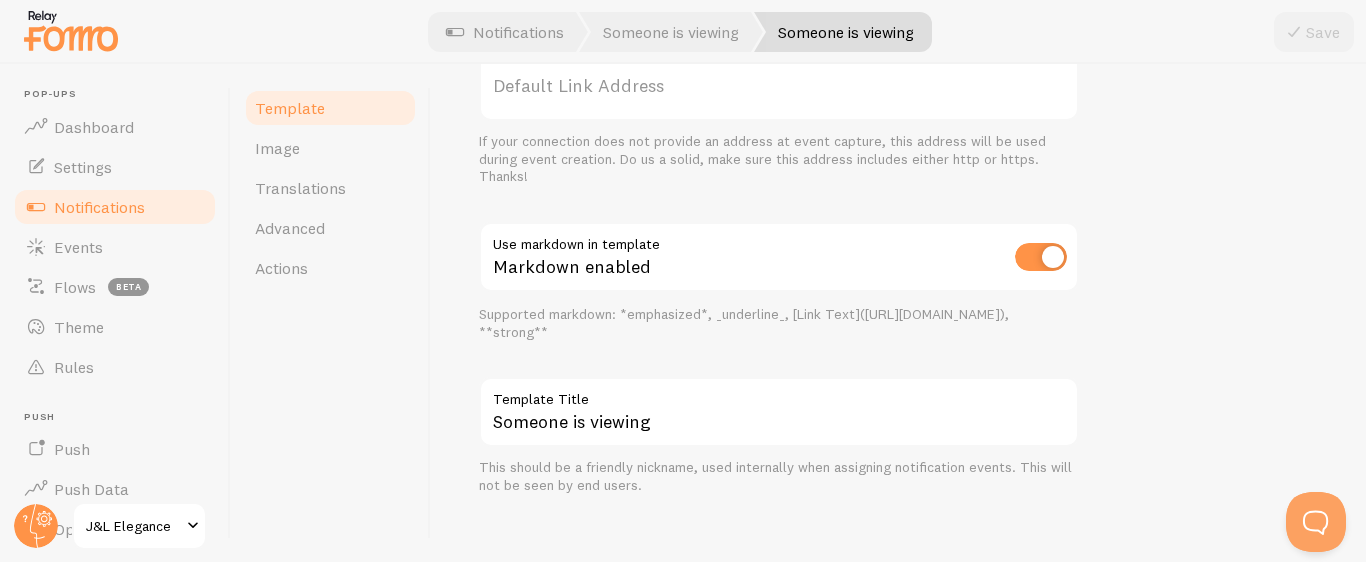 scroll, scrollTop: 875, scrollLeft: 0, axis: vertical 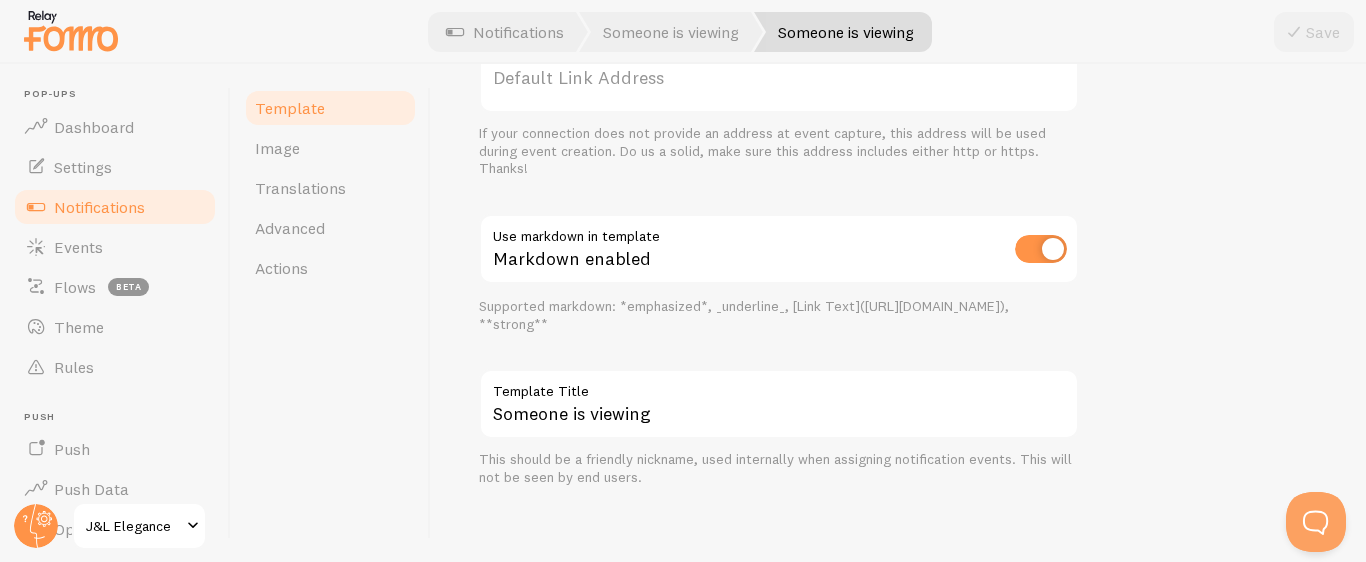 click on "Default Link Address" at bounding box center (779, 78) 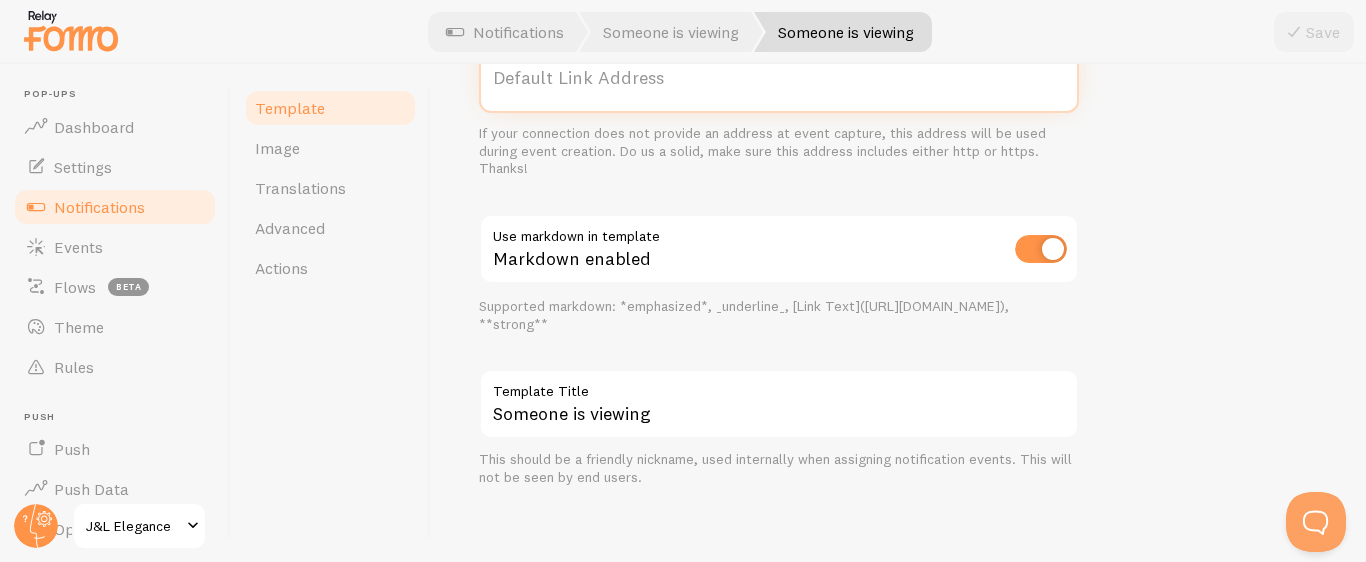 click on "Default Link Address" at bounding box center [779, 78] 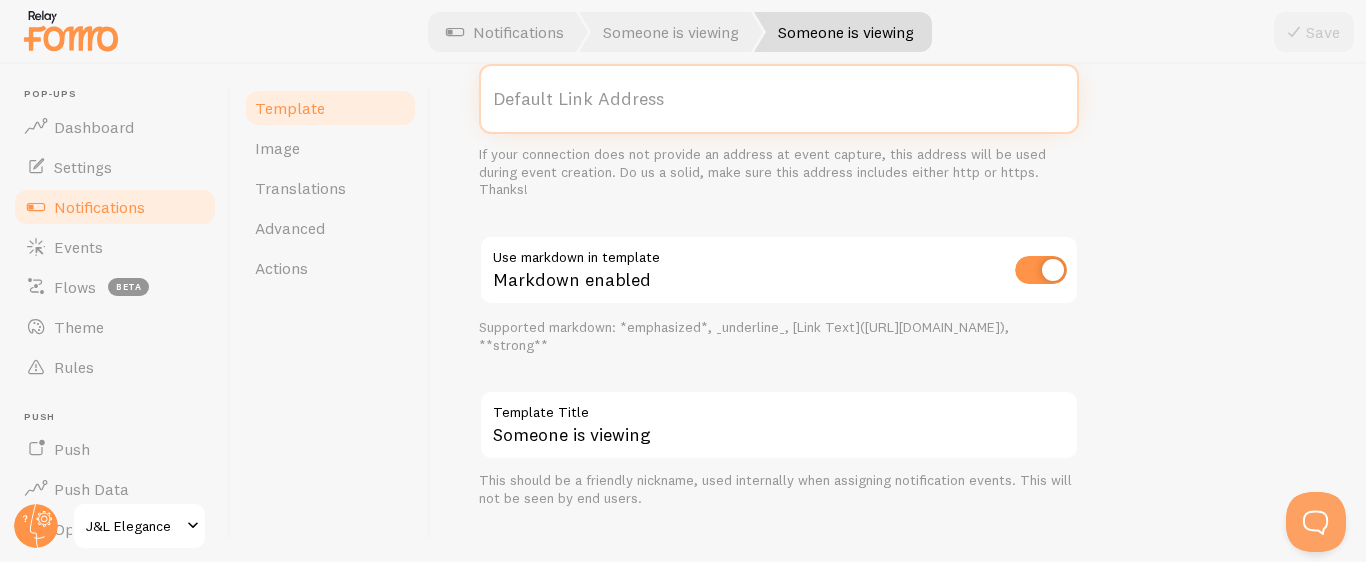 scroll, scrollTop: 883, scrollLeft: 0, axis: vertical 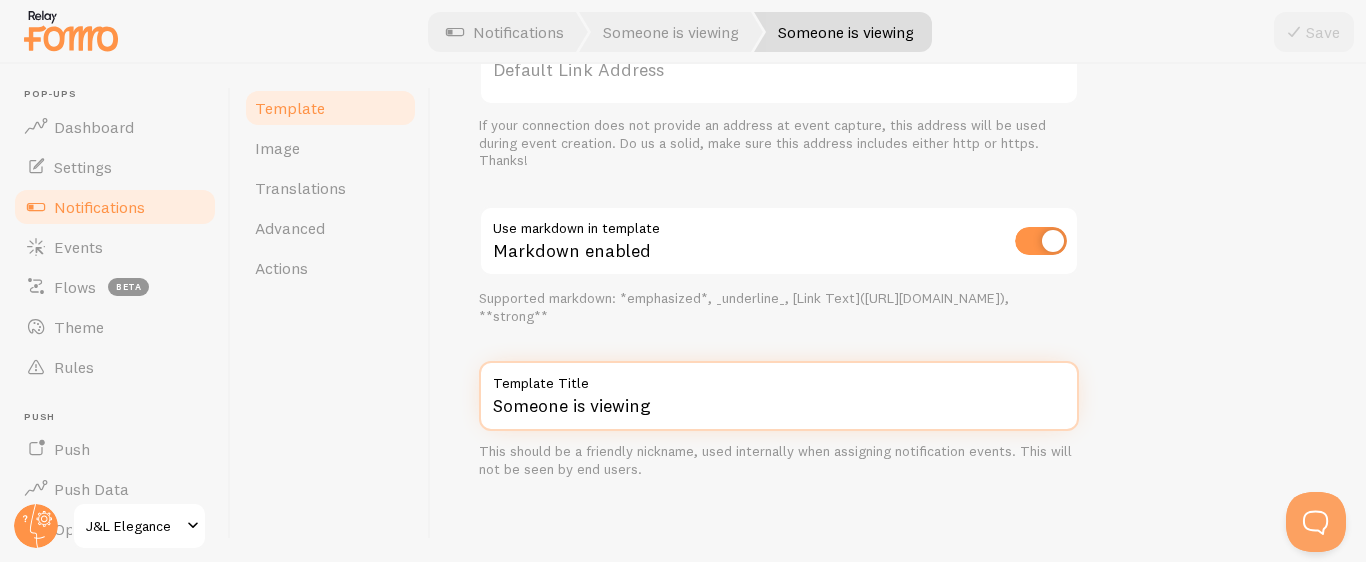 click on "Someone is viewing" at bounding box center [779, 396] 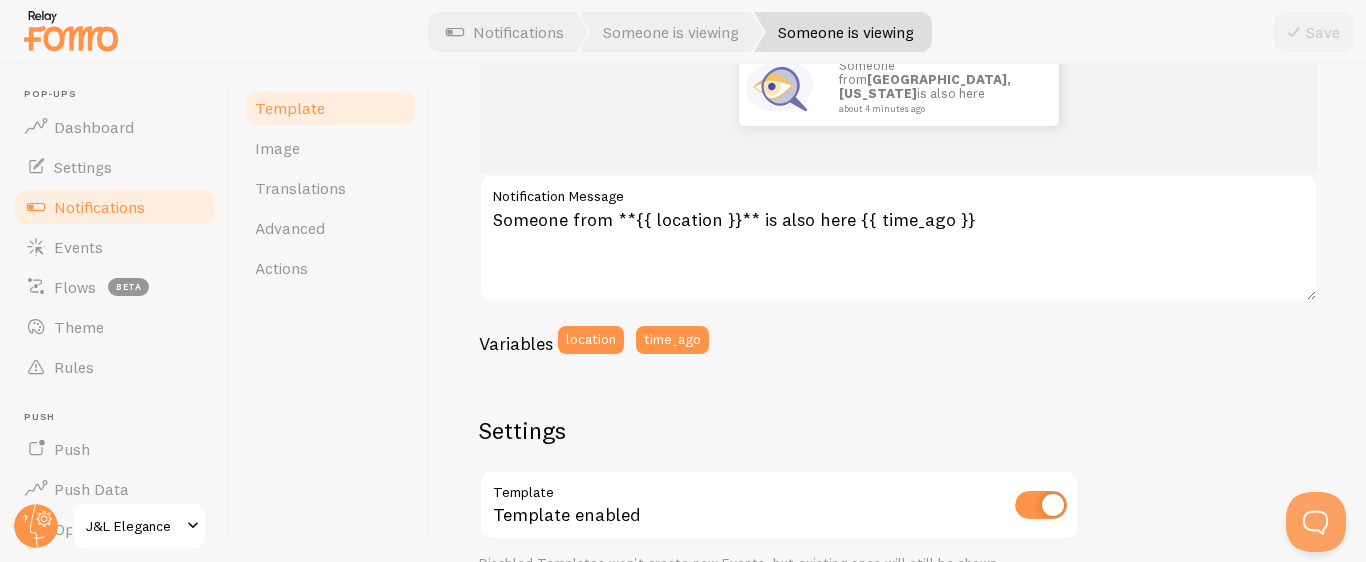 scroll, scrollTop: 312, scrollLeft: 0, axis: vertical 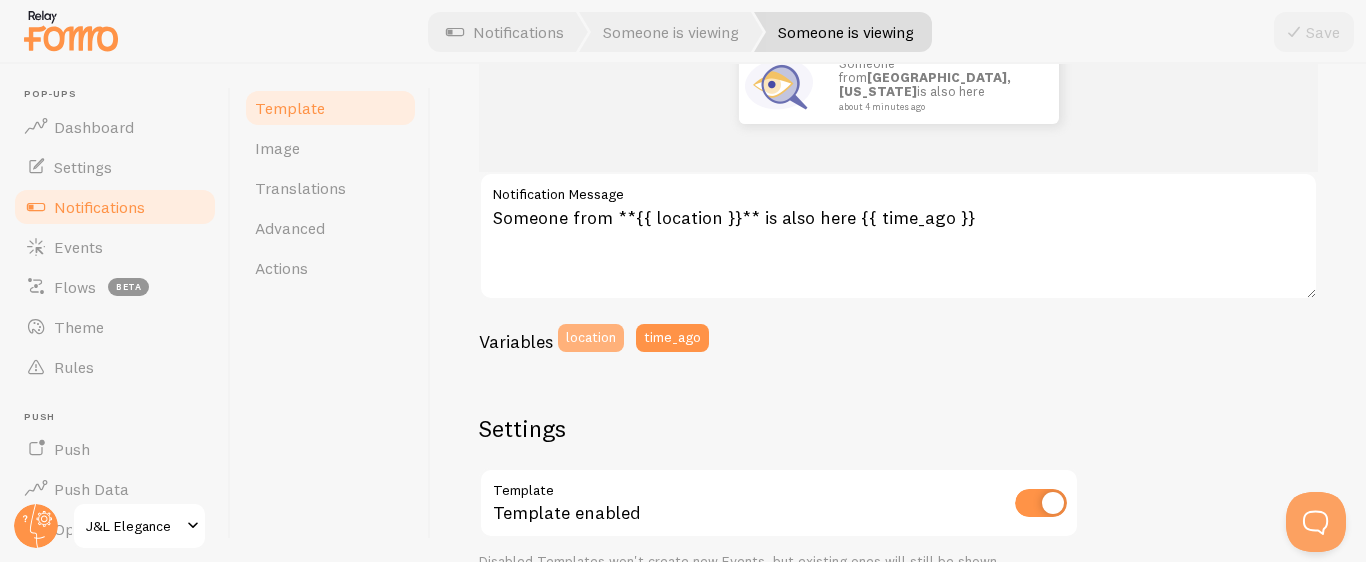 click on "location" at bounding box center (591, 338) 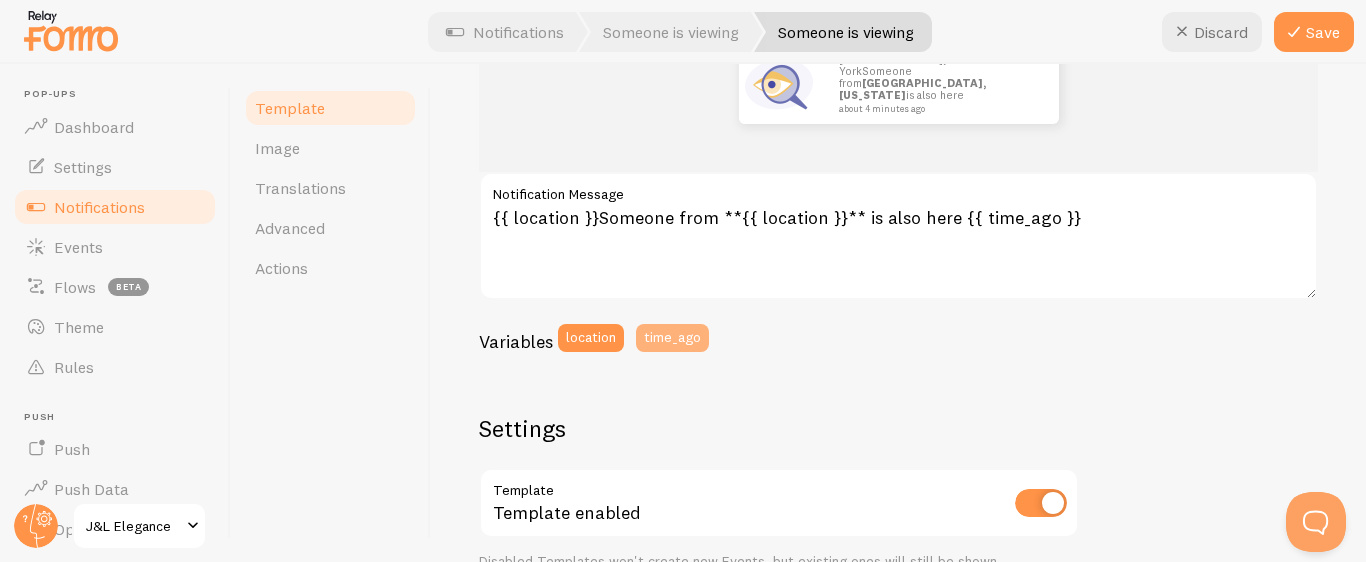click on "time_ago" at bounding box center [672, 338] 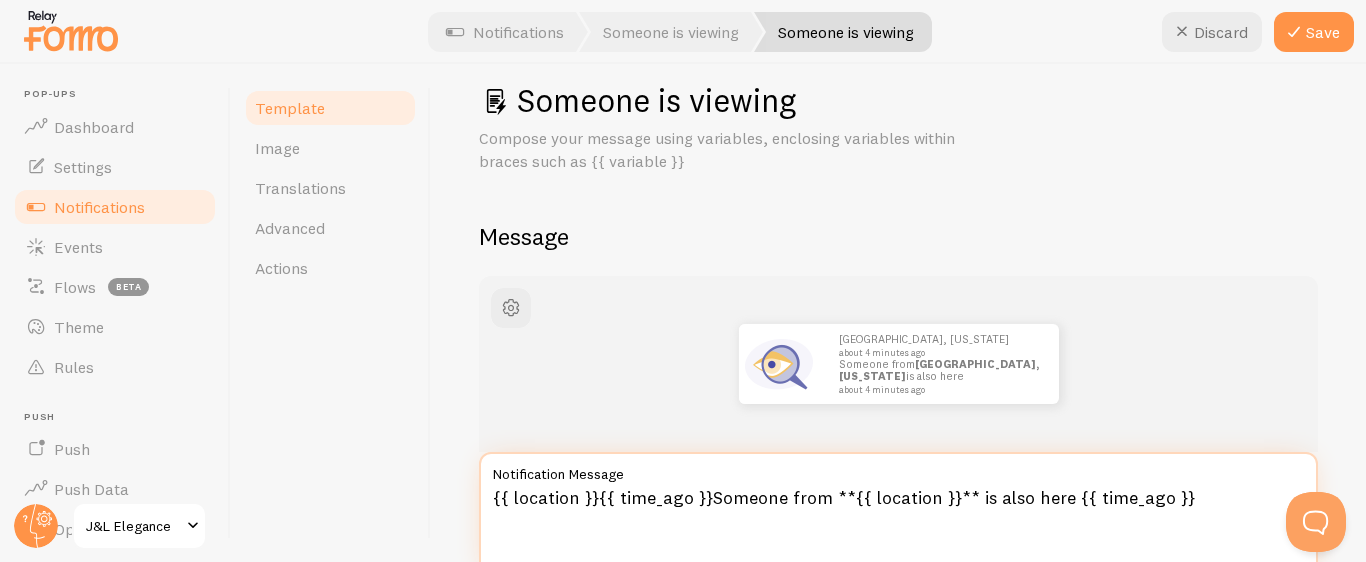 scroll, scrollTop: 0, scrollLeft: 0, axis: both 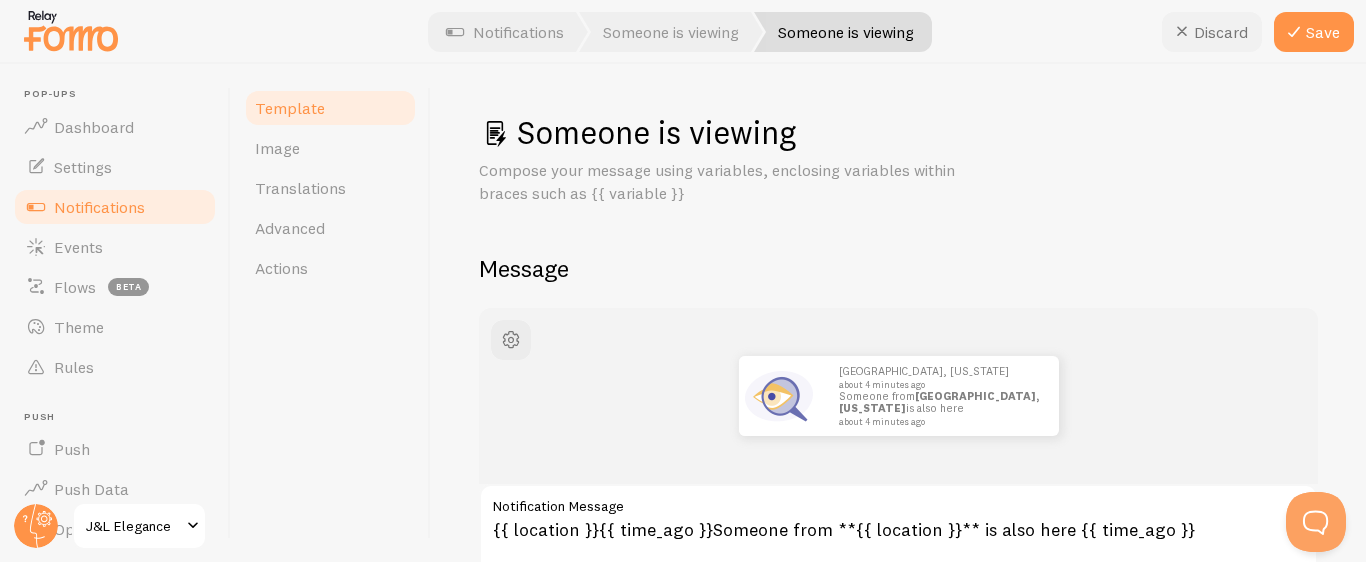 click at bounding box center (1182, 32) 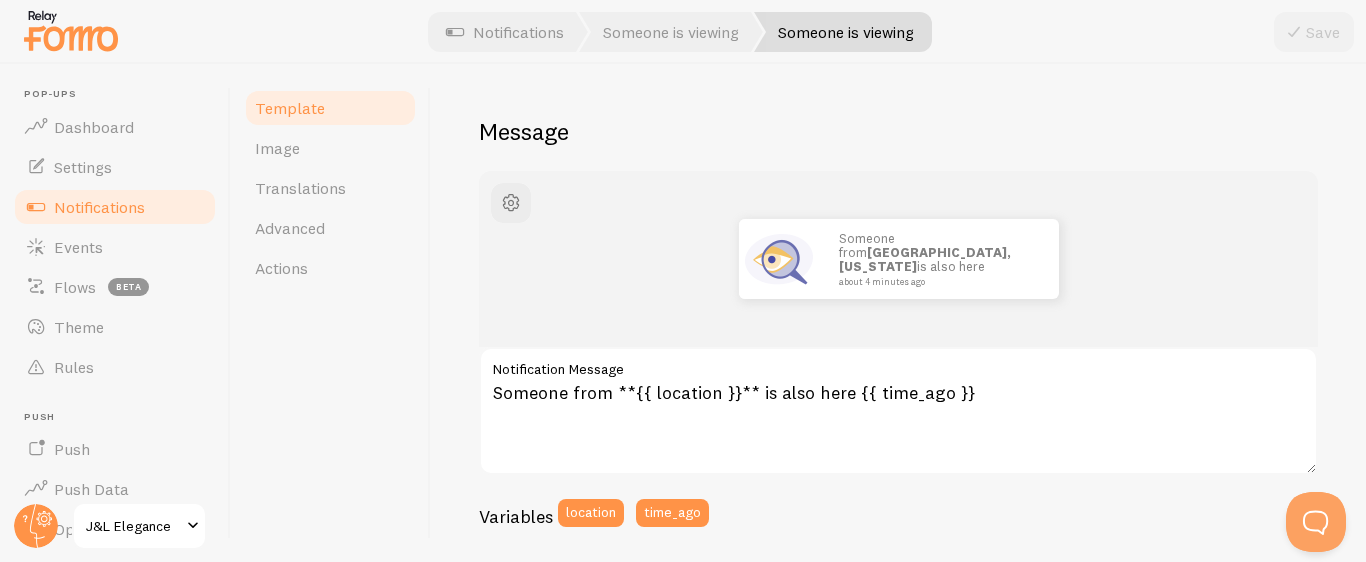 scroll, scrollTop: 883, scrollLeft: 0, axis: vertical 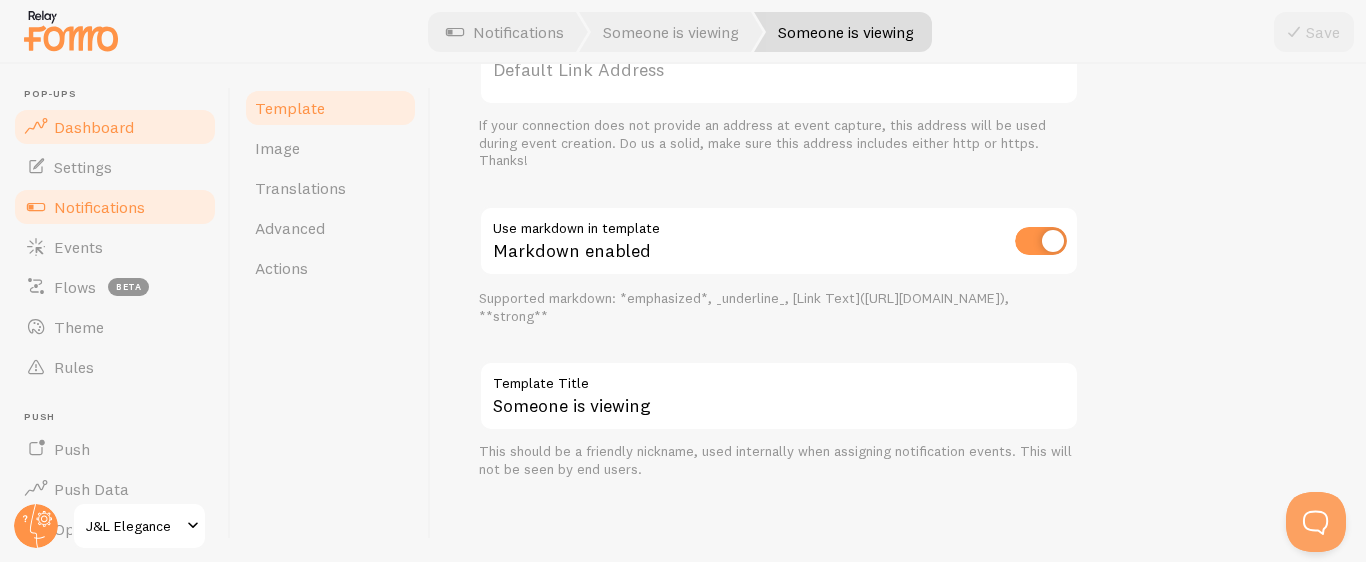 click on "Dashboard" at bounding box center [94, 127] 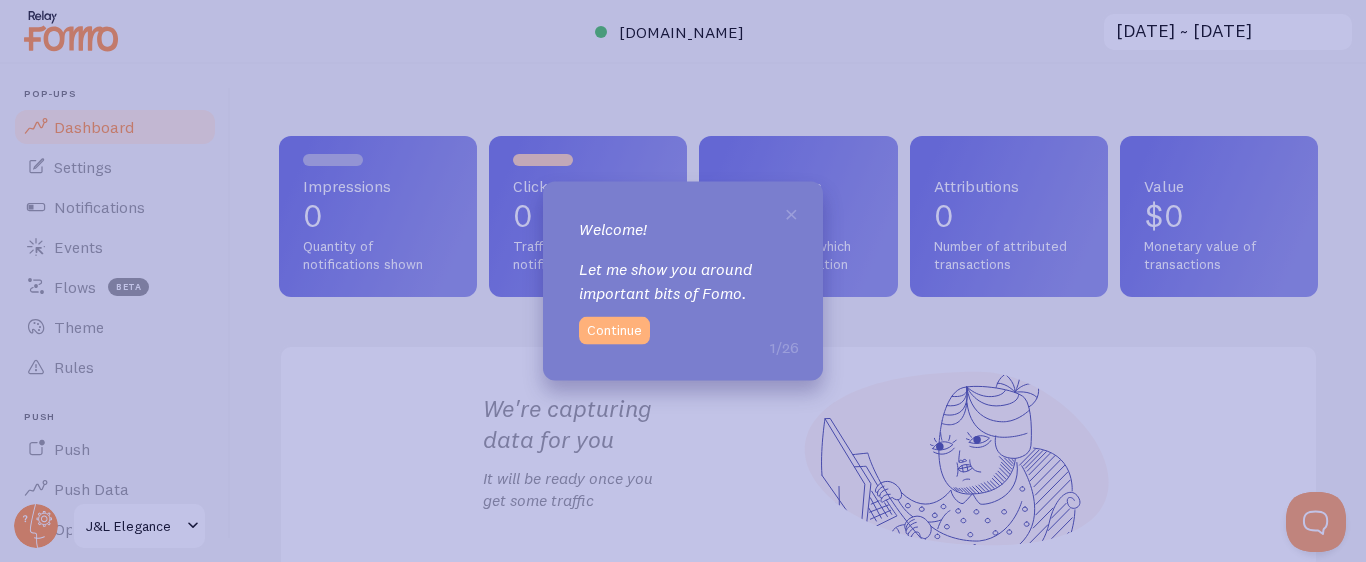 click on "Continue" at bounding box center (614, 330) 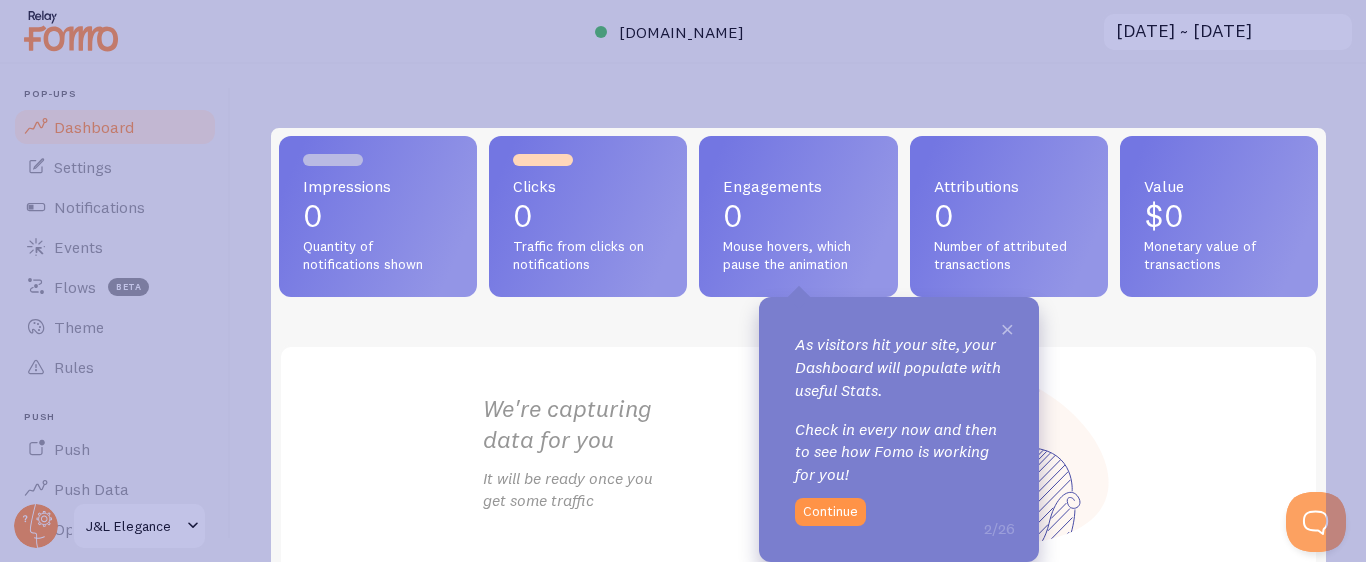 click on "×" at bounding box center [1007, 328] 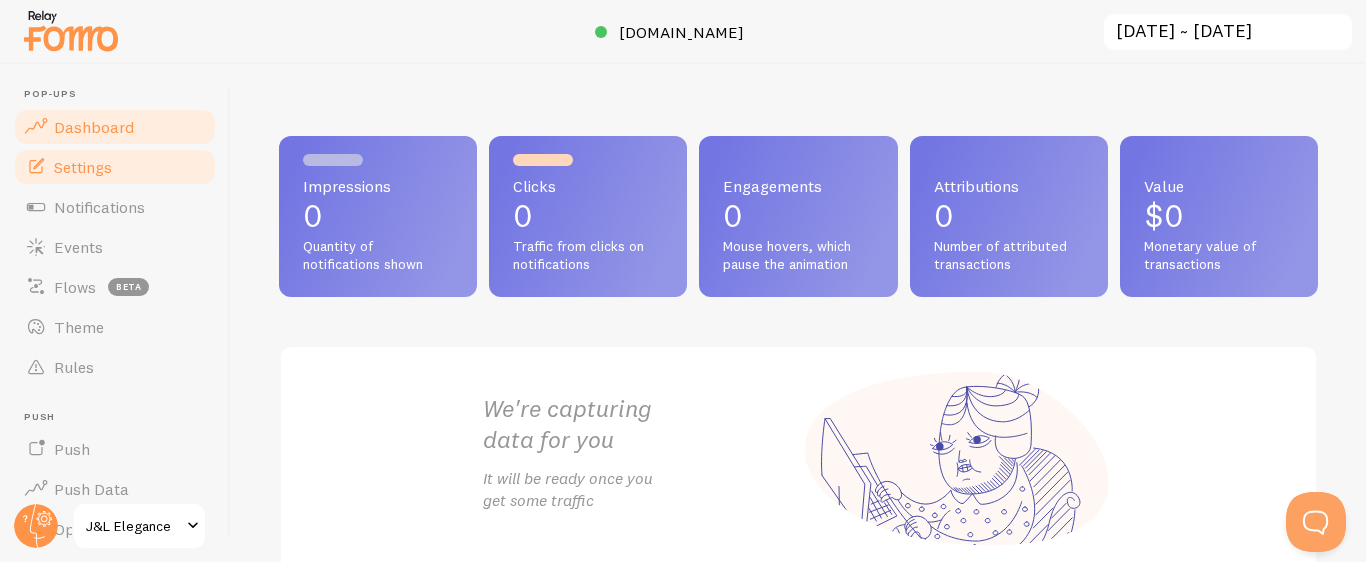 click on "Settings" at bounding box center (115, 167) 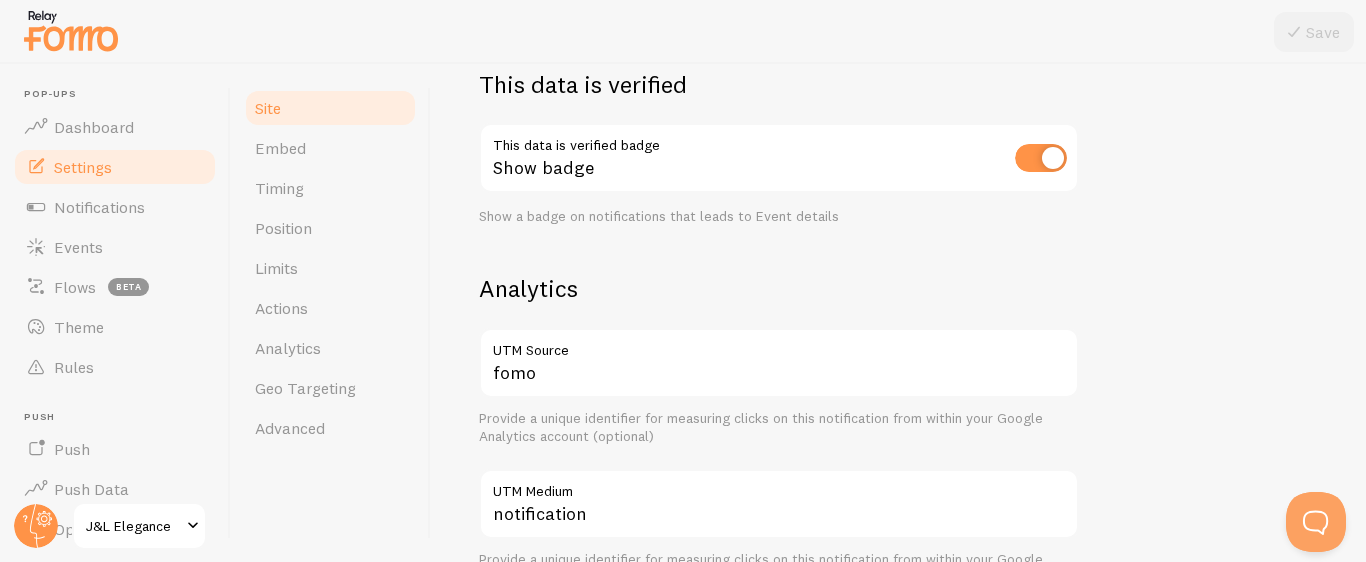 scroll, scrollTop: 547, scrollLeft: 0, axis: vertical 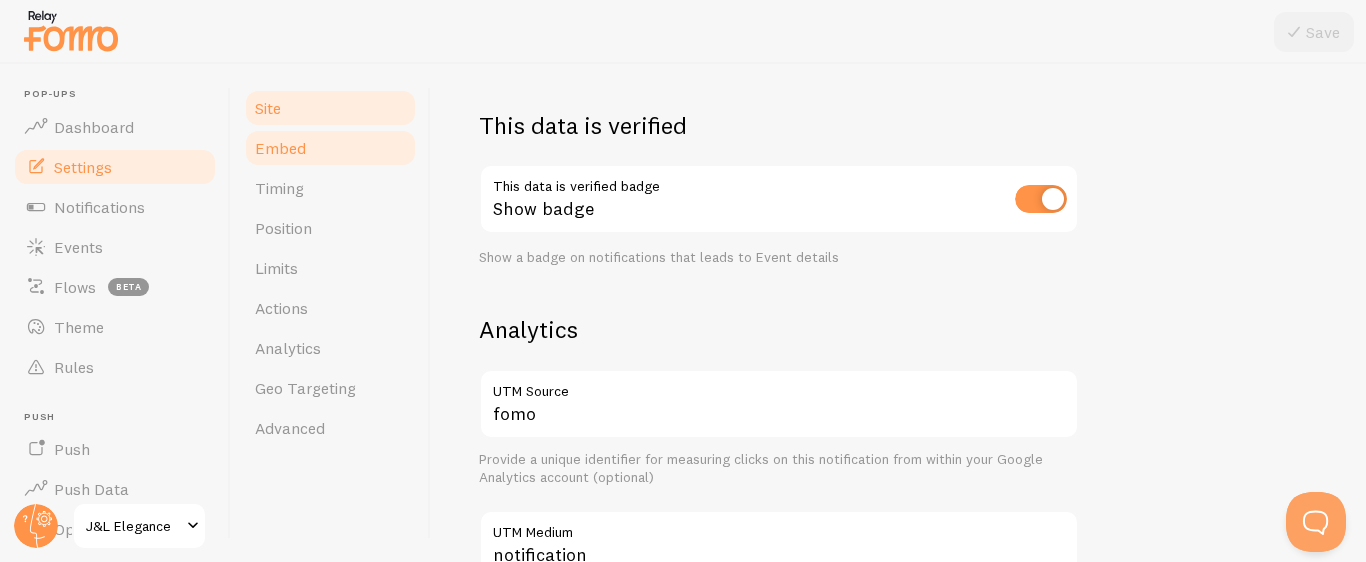 click on "Embed" at bounding box center [330, 148] 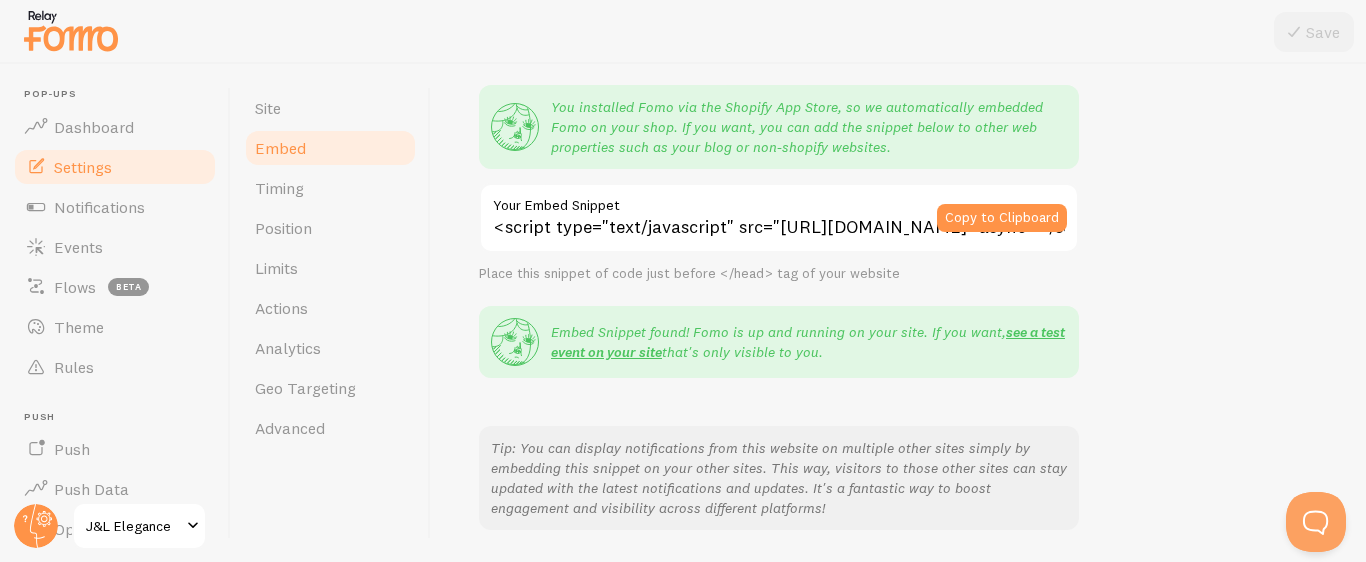scroll, scrollTop: 511, scrollLeft: 0, axis: vertical 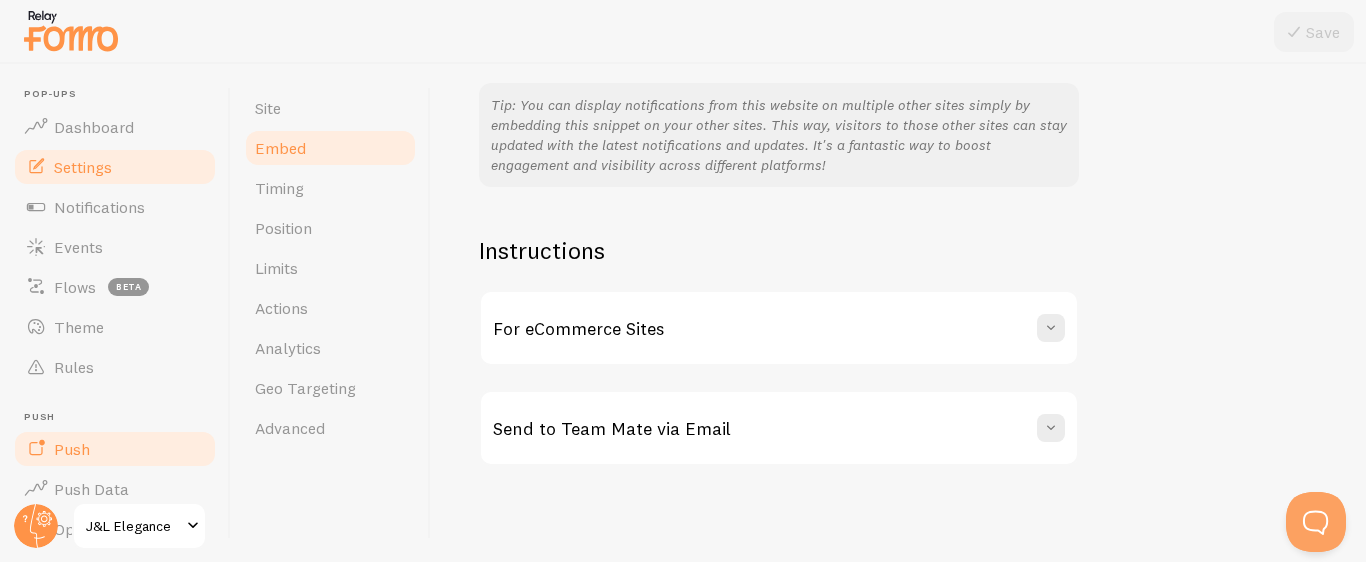 click on "Push" at bounding box center (115, 449) 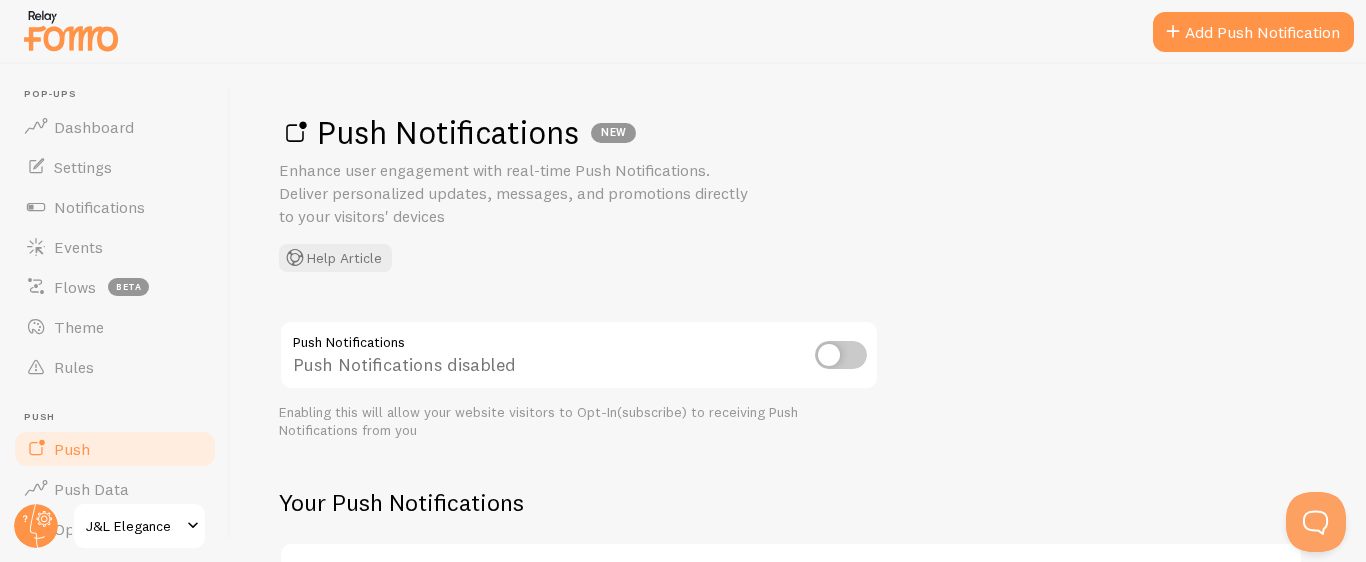 click at bounding box center (841, 355) 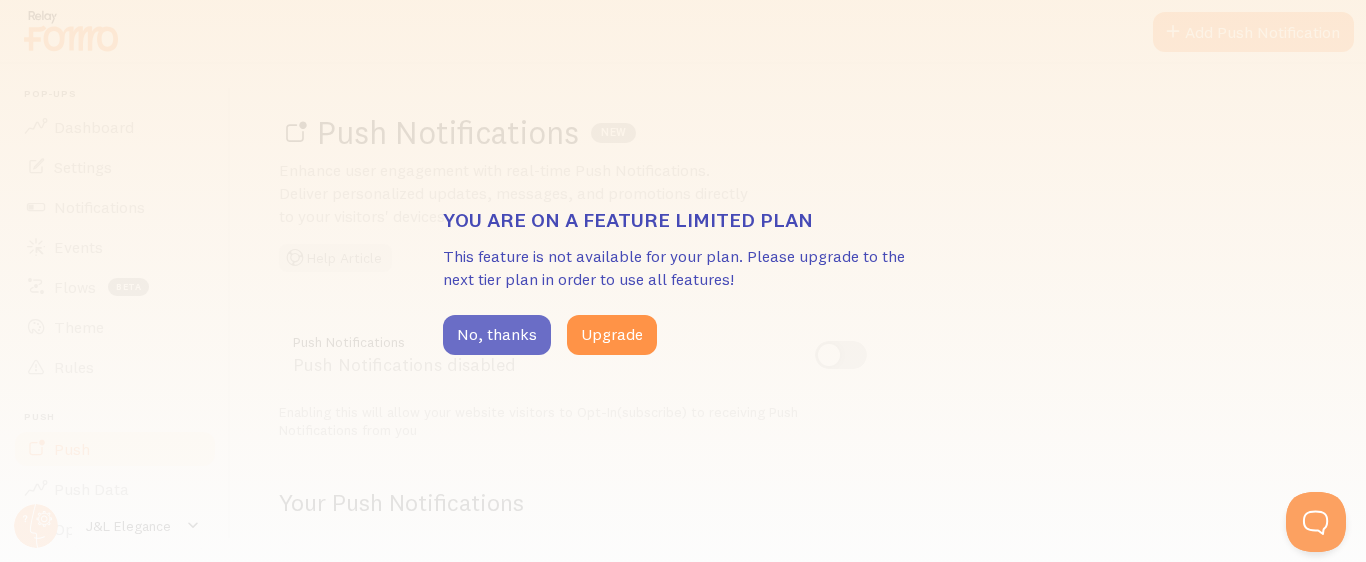 click on "No, thanks" at bounding box center (497, 335) 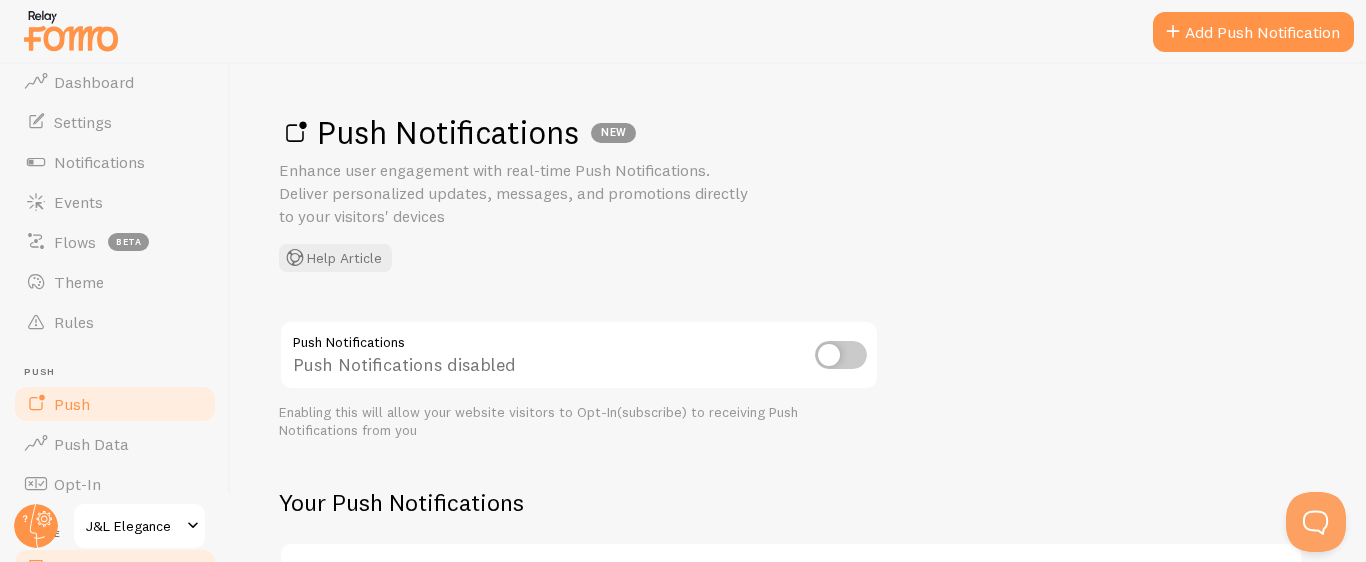 scroll, scrollTop: 0, scrollLeft: 0, axis: both 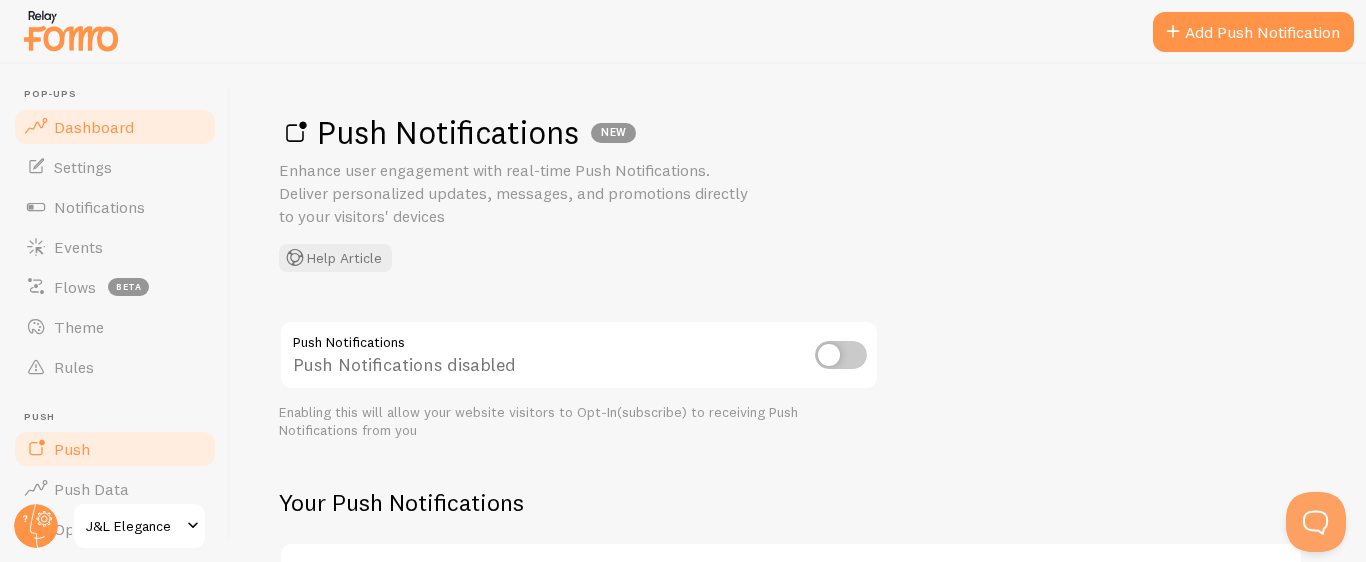 click on "Dashboard" at bounding box center (115, 127) 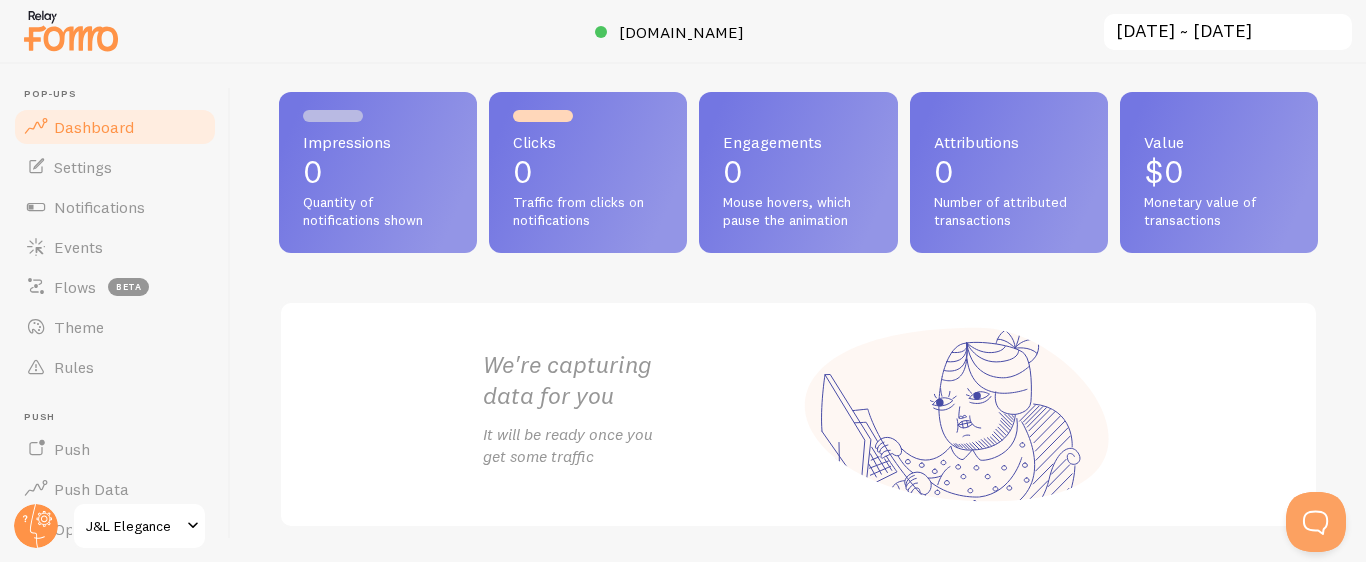 scroll, scrollTop: 48, scrollLeft: 0, axis: vertical 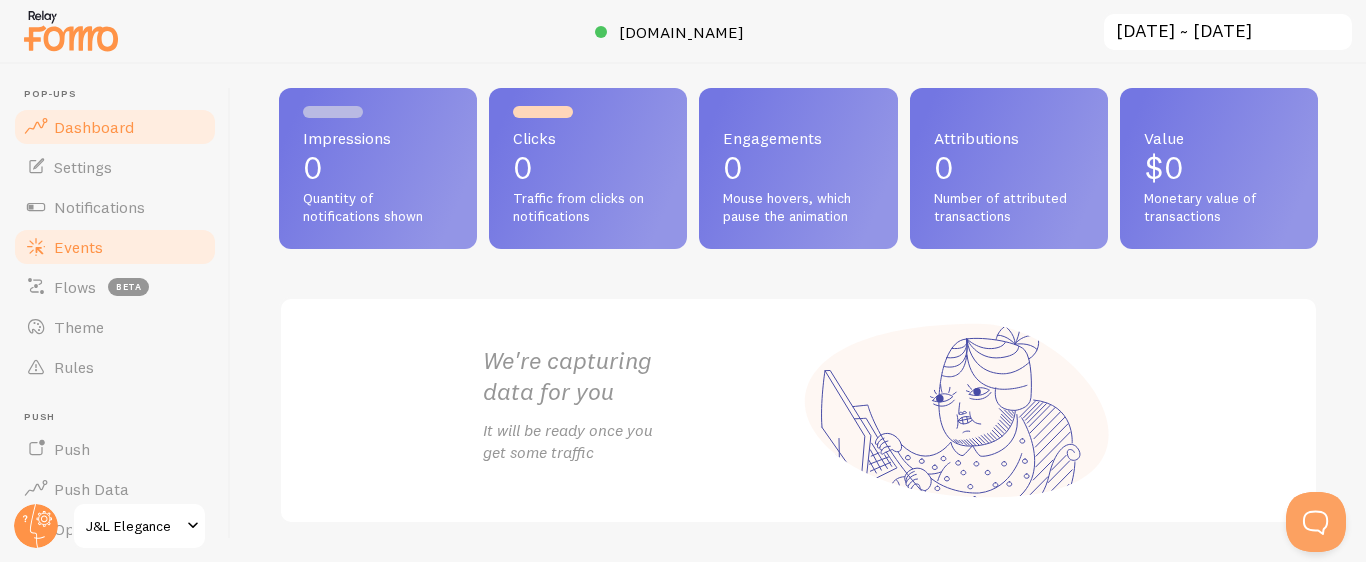 click on "Events" at bounding box center (115, 247) 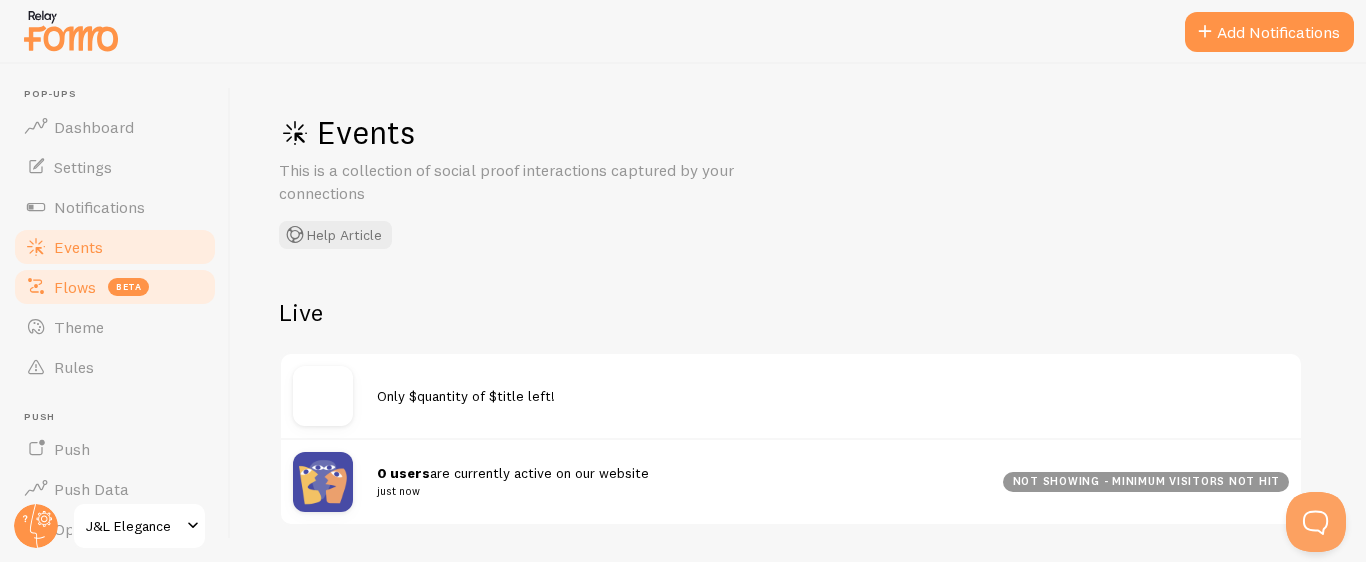 click on "beta" at bounding box center (128, 287) 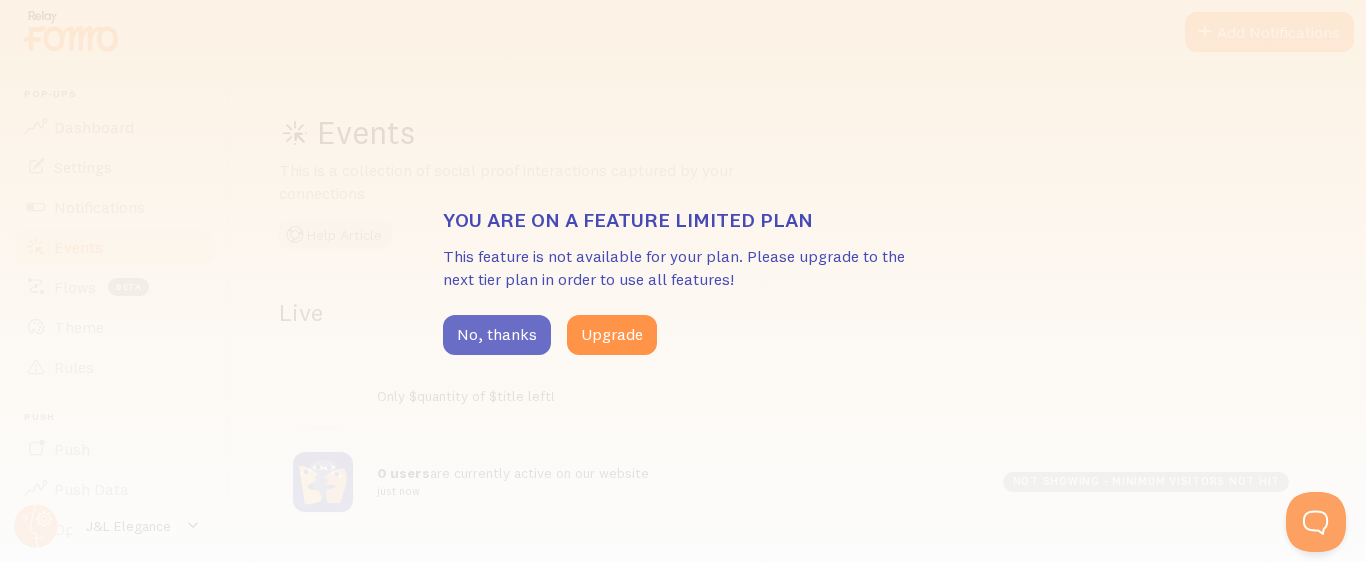click on "No, thanks" at bounding box center (497, 335) 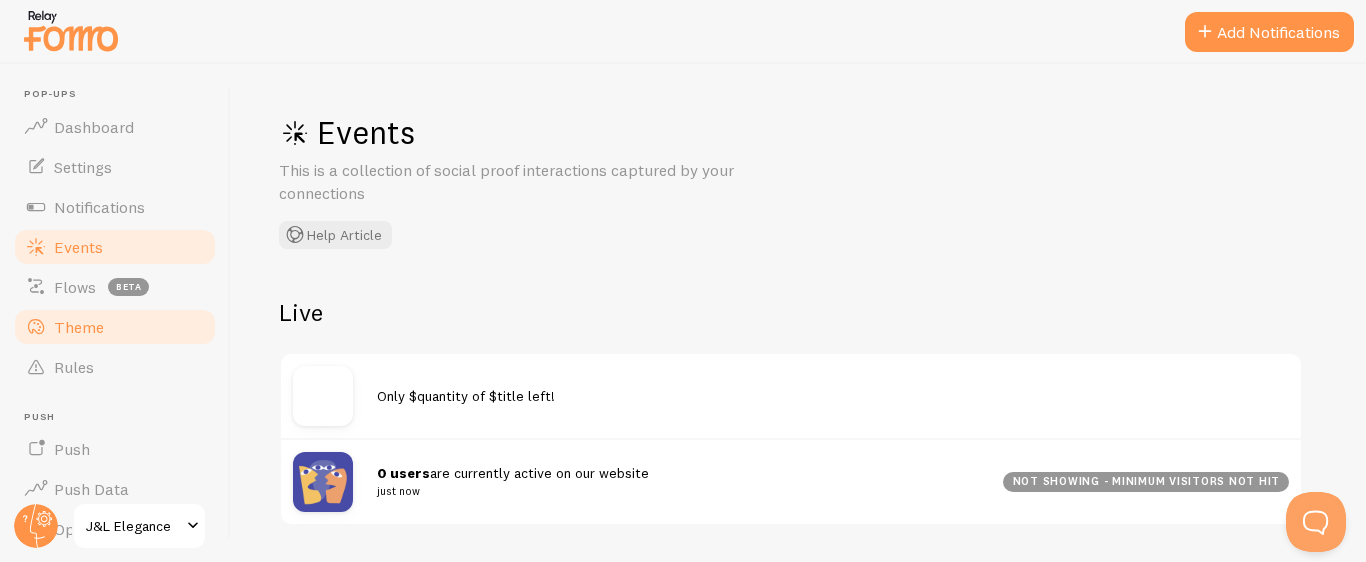 click on "Theme" at bounding box center (115, 327) 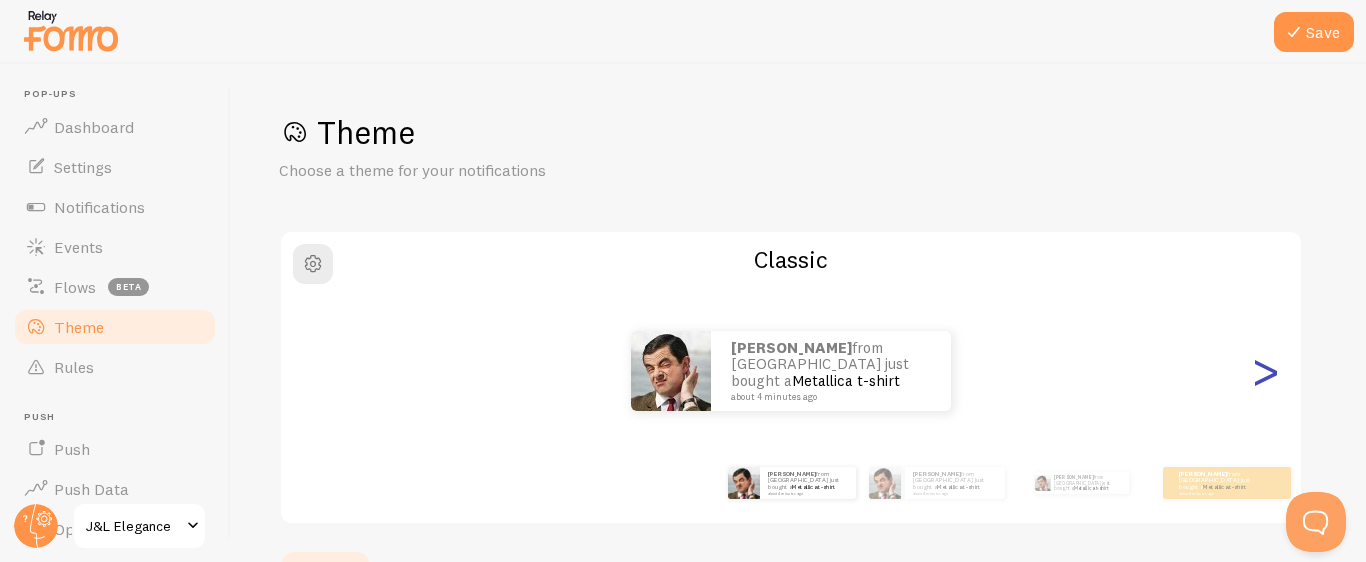 click on ">" at bounding box center [1265, 371] 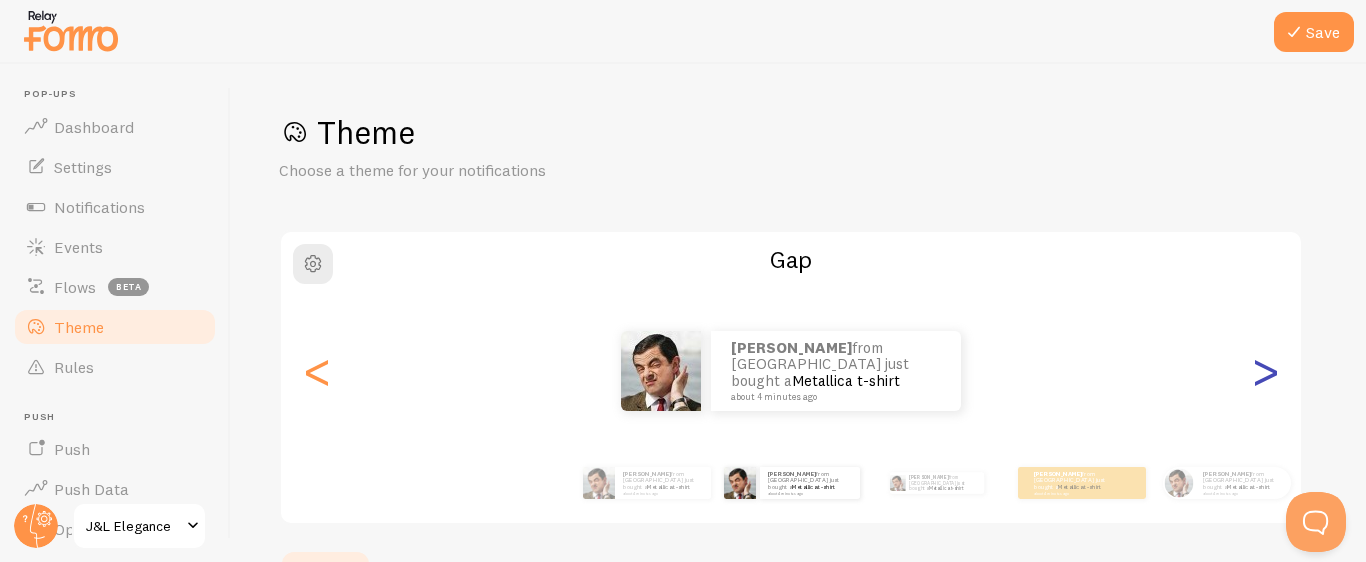 click on ">" at bounding box center [1265, 371] 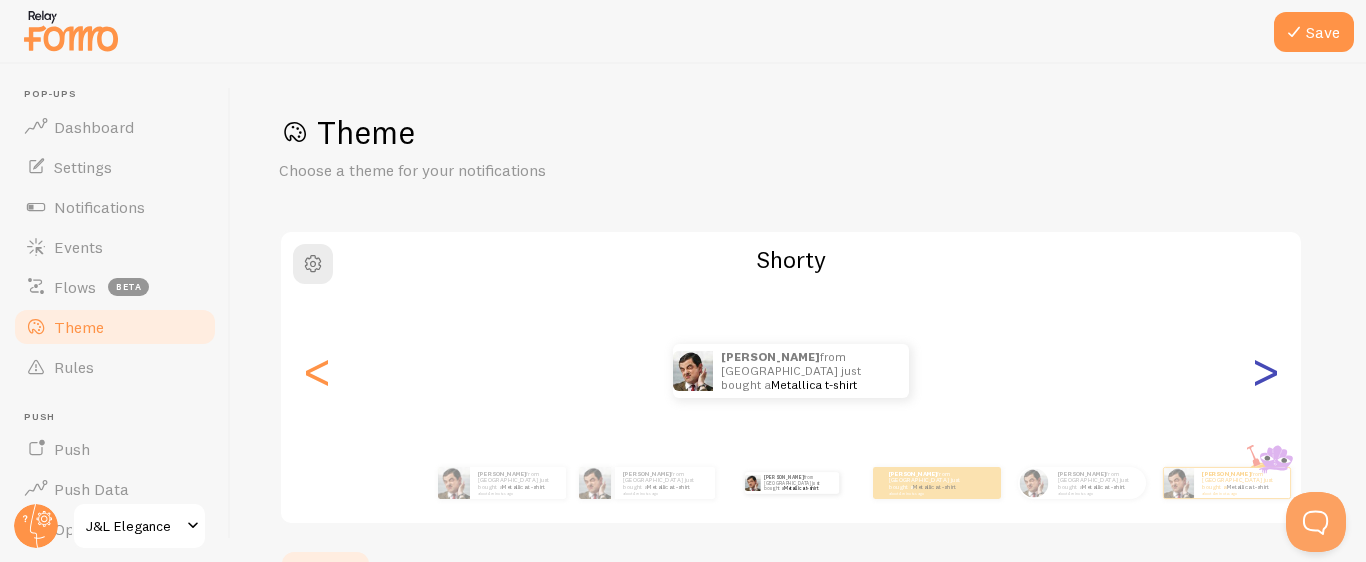click on ">" at bounding box center [1265, 371] 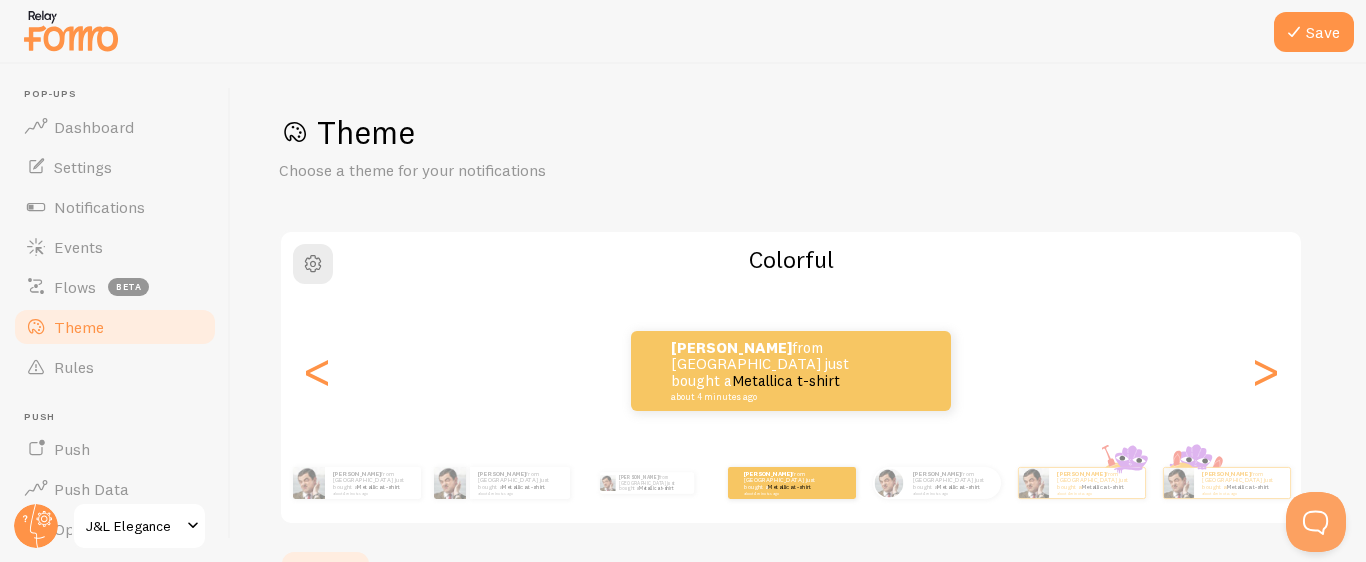 scroll, scrollTop: 117, scrollLeft: 0, axis: vertical 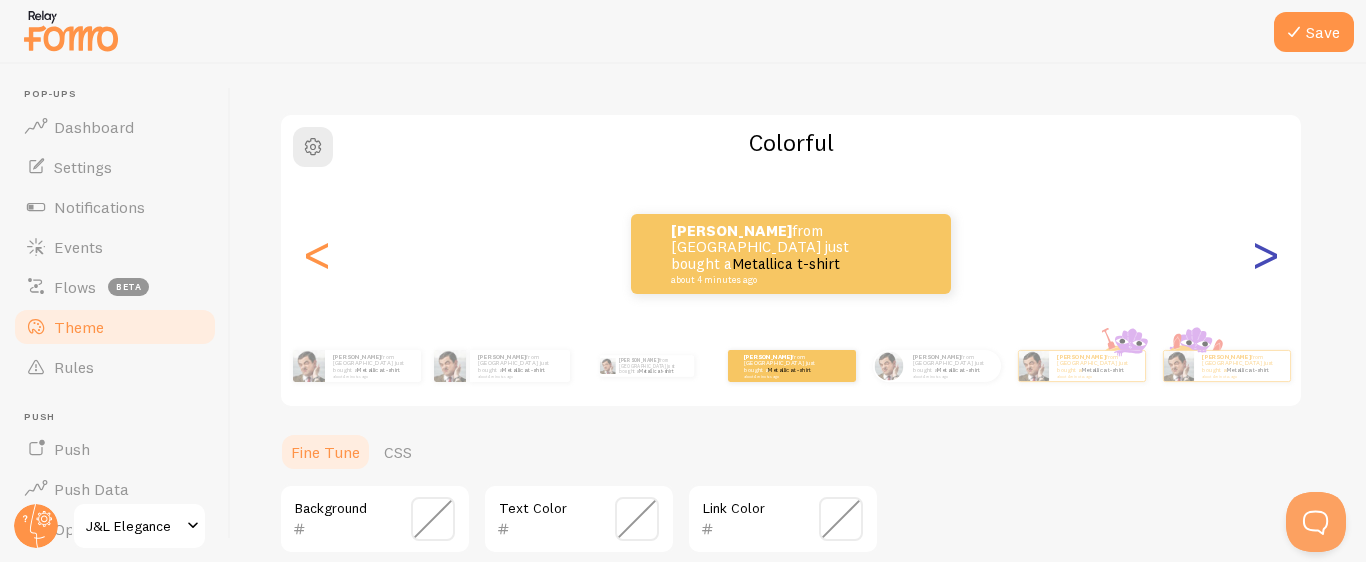 click on ">" at bounding box center [1265, 254] 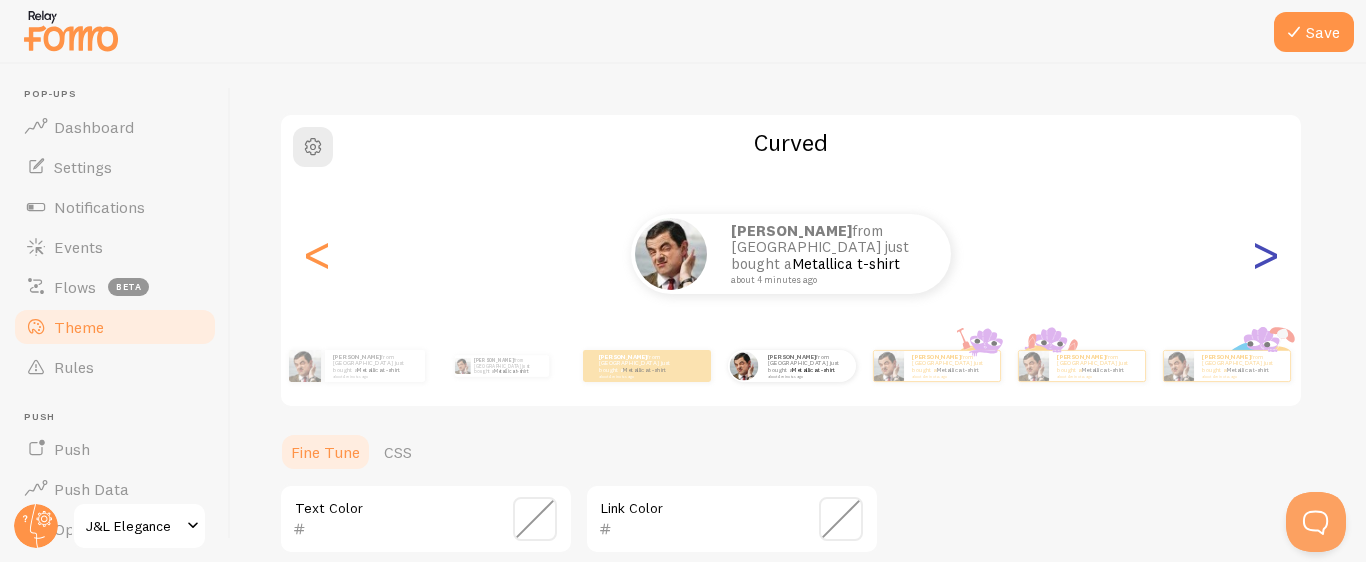 click on ">" at bounding box center [1265, 254] 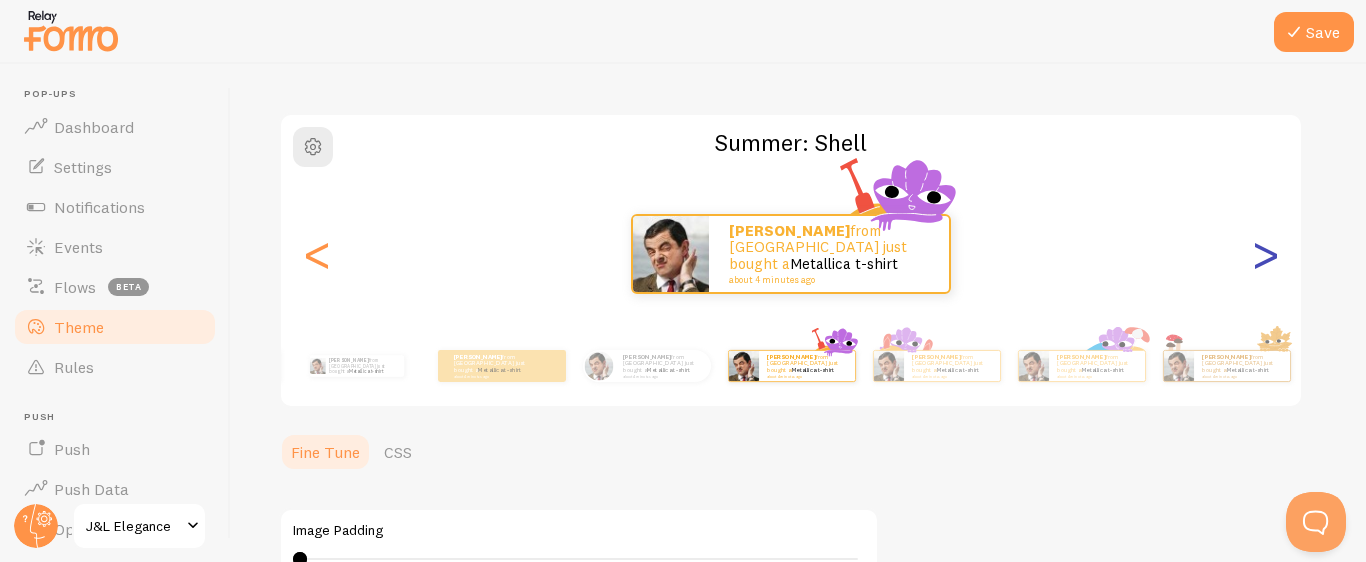 type on "0" 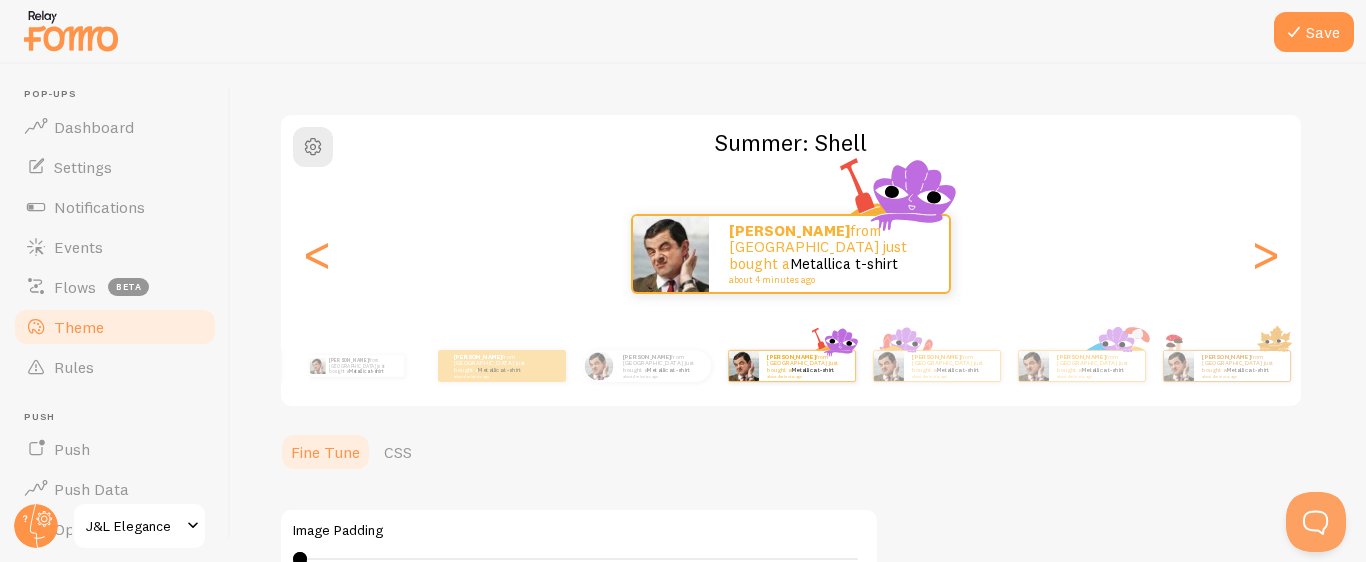 click on "Loyce  from United States just bought a  Metallica t-shirt   about 4 minutes ago" at bounding box center (791, 254) 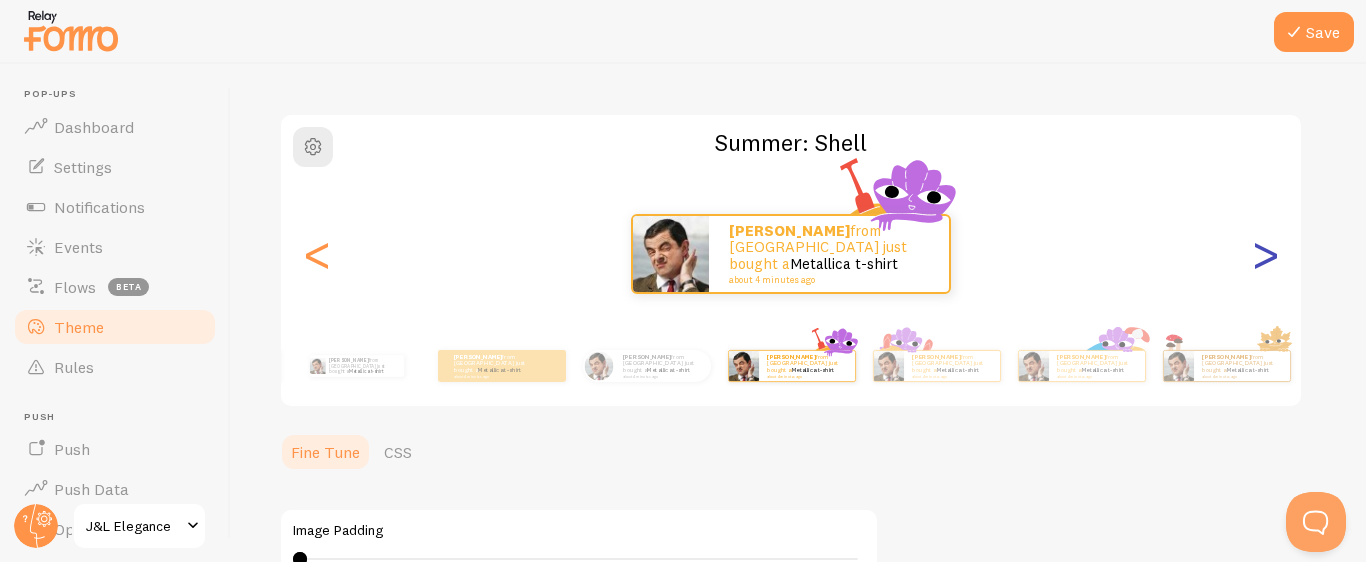click on "Loyce  from United States just bought a  Metallica t-shirt   about 4 minutes ago" at bounding box center [791, 254] 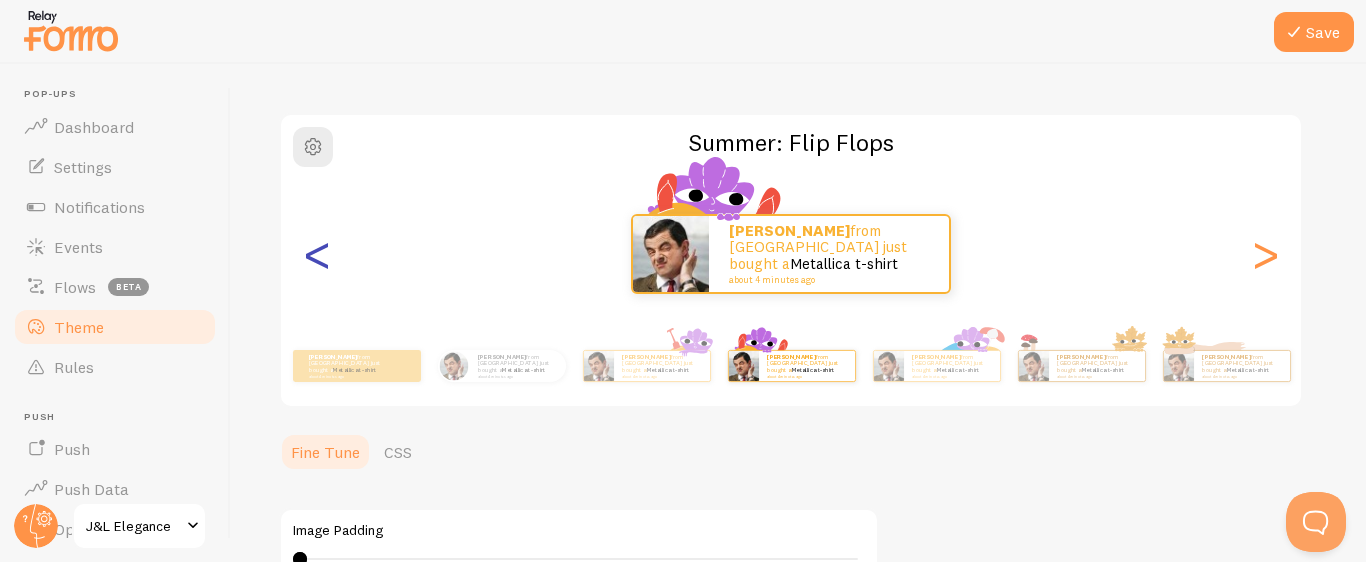 click on "<" at bounding box center (317, 254) 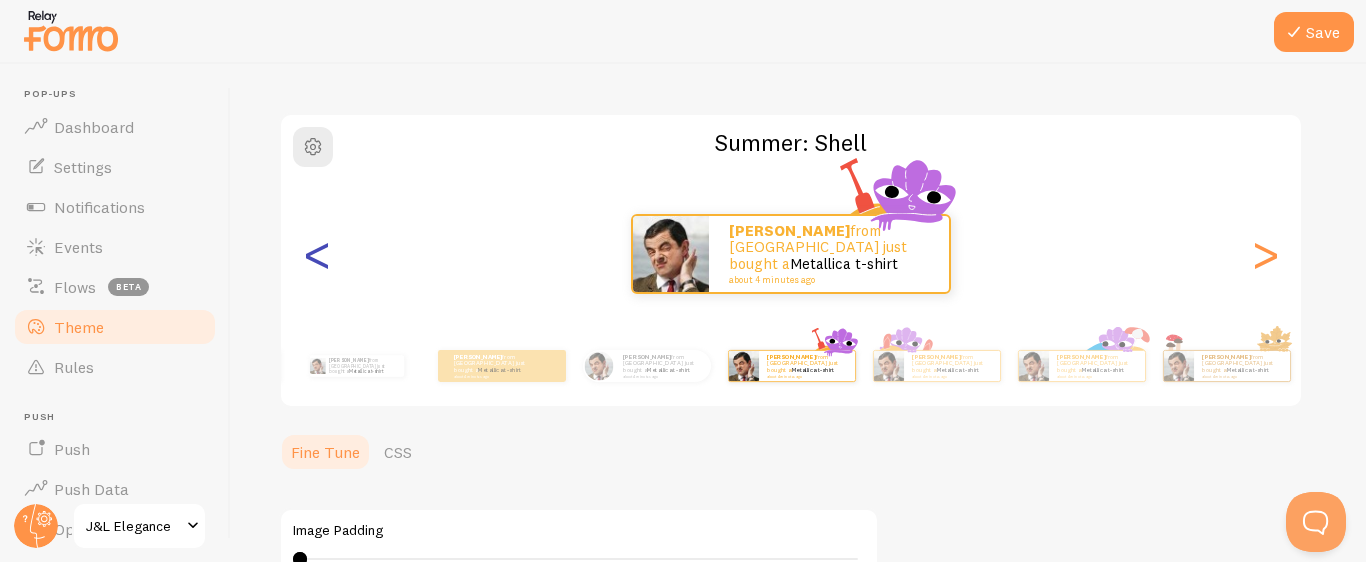 click on "<" at bounding box center [317, 254] 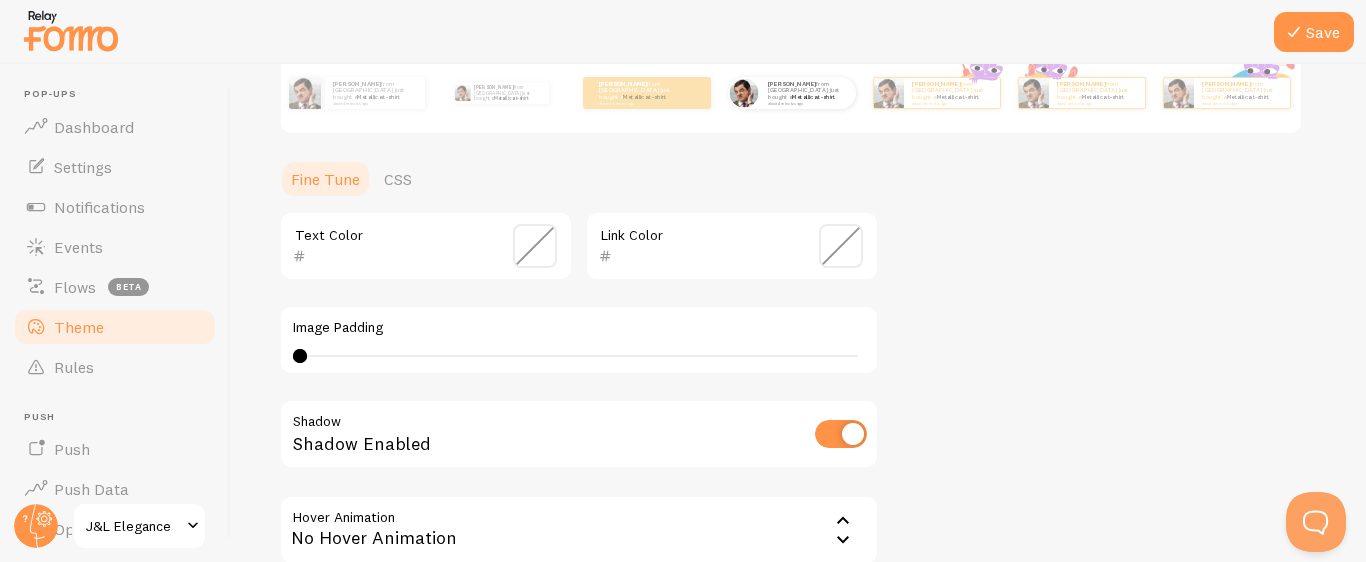 scroll, scrollTop: 595, scrollLeft: 0, axis: vertical 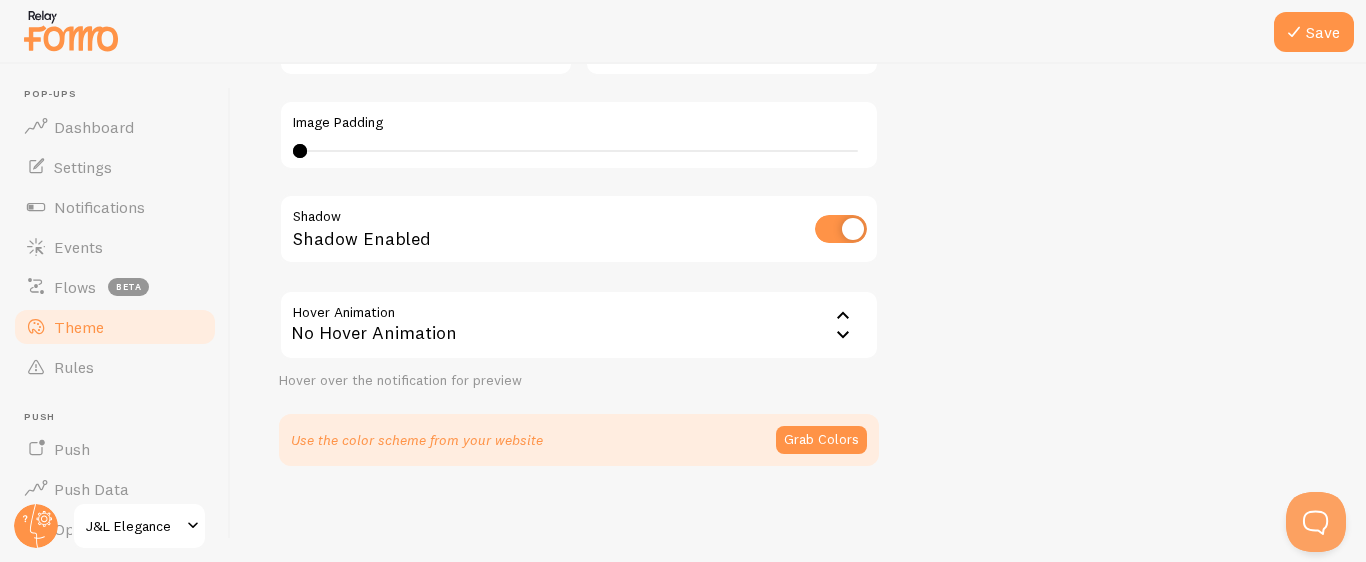 click 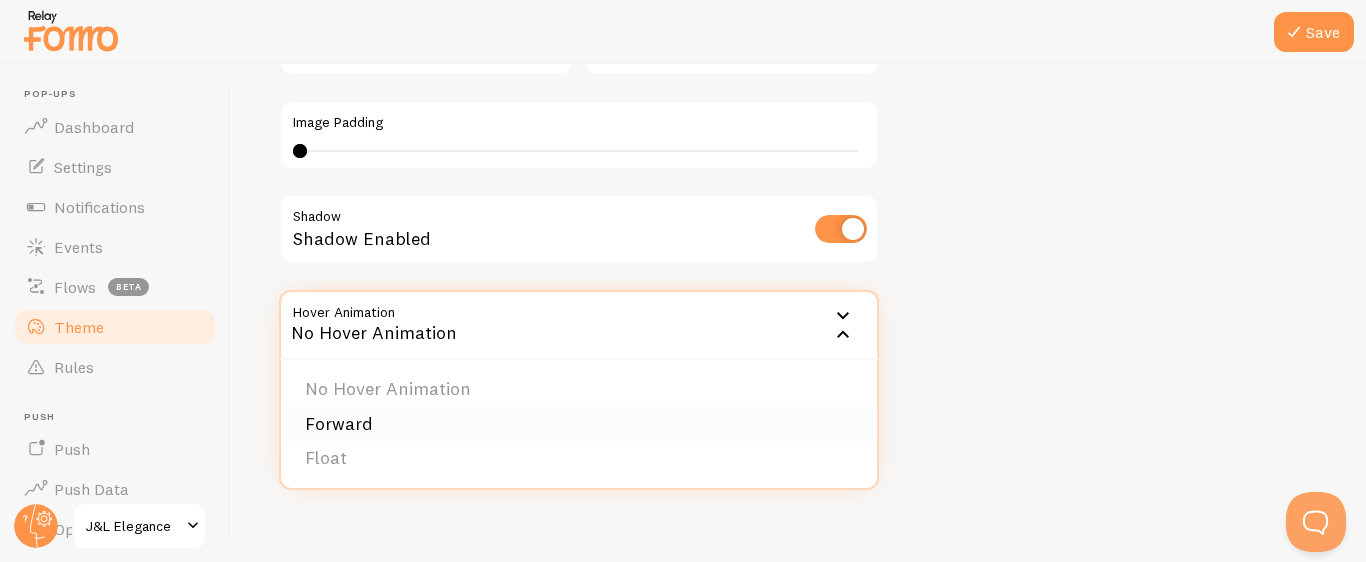click on "Forward" at bounding box center [579, 424] 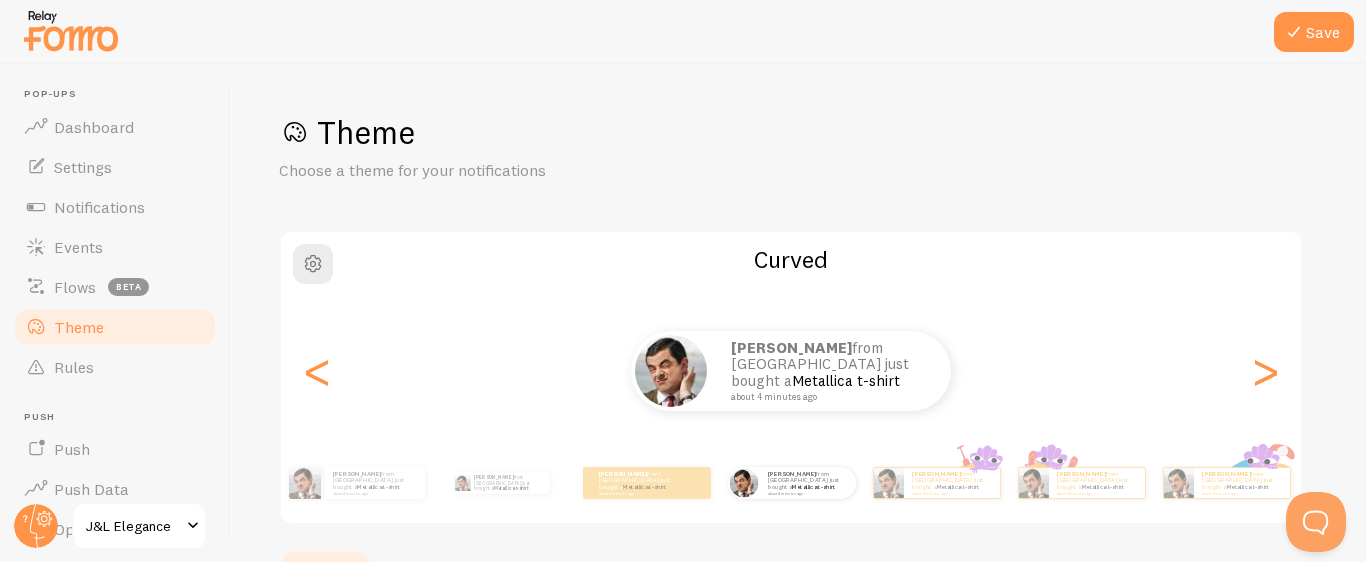 scroll, scrollTop: 102, scrollLeft: 0, axis: vertical 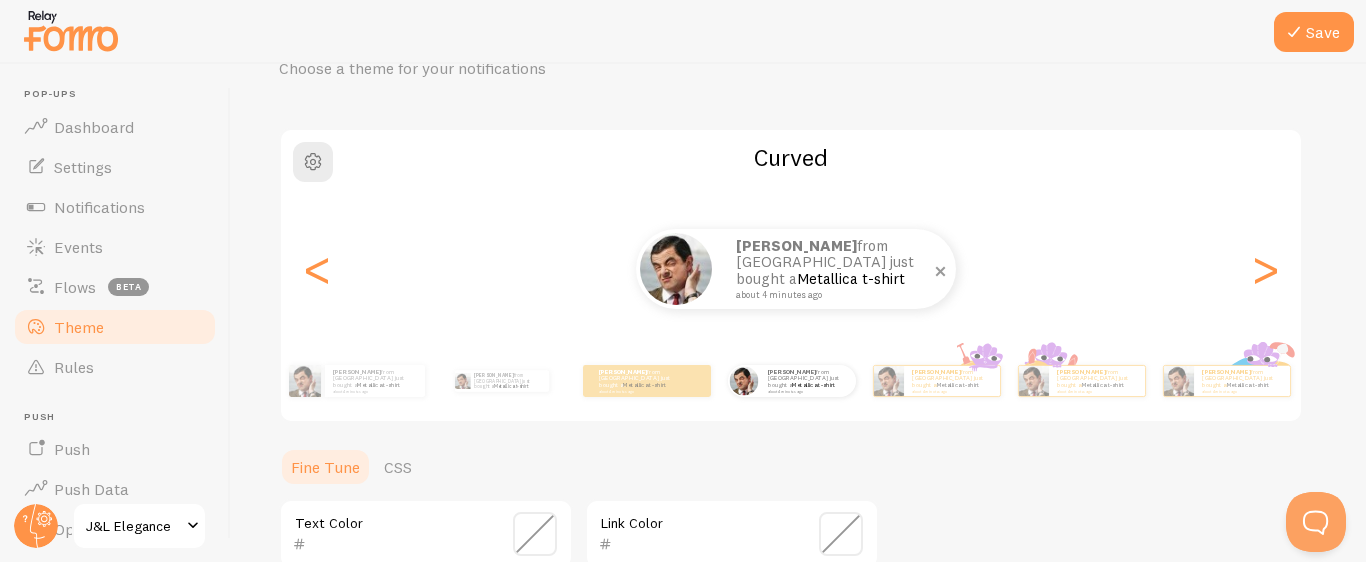 click on "about 4 minutes ago" at bounding box center [833, 295] 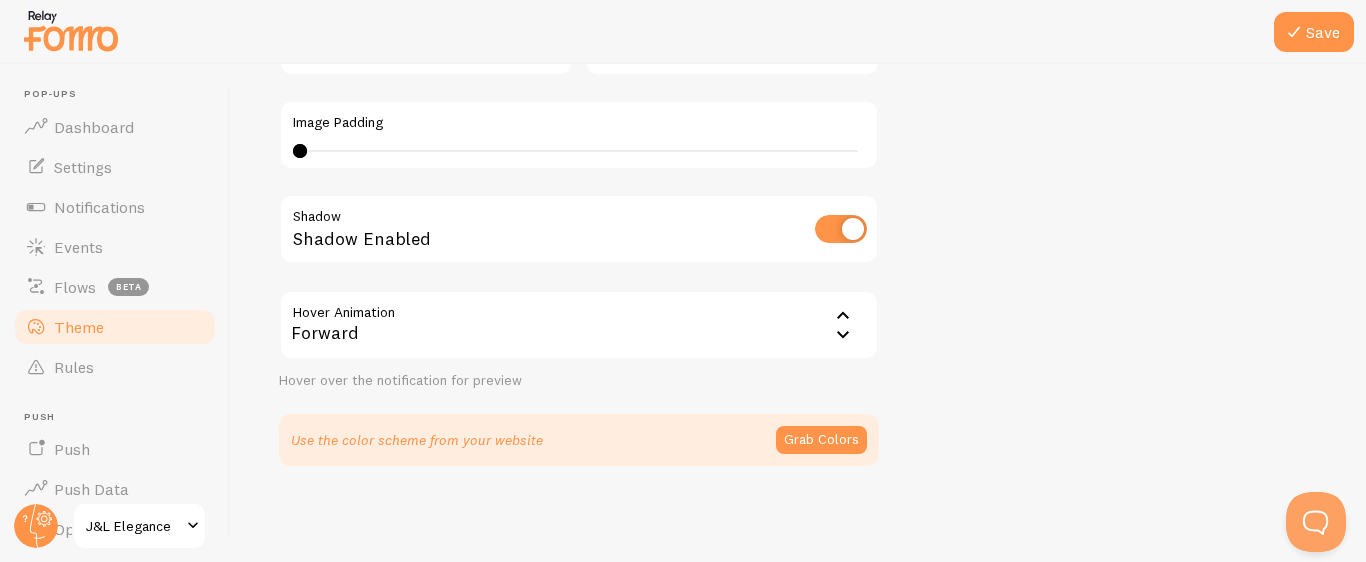 scroll, scrollTop: 0, scrollLeft: 0, axis: both 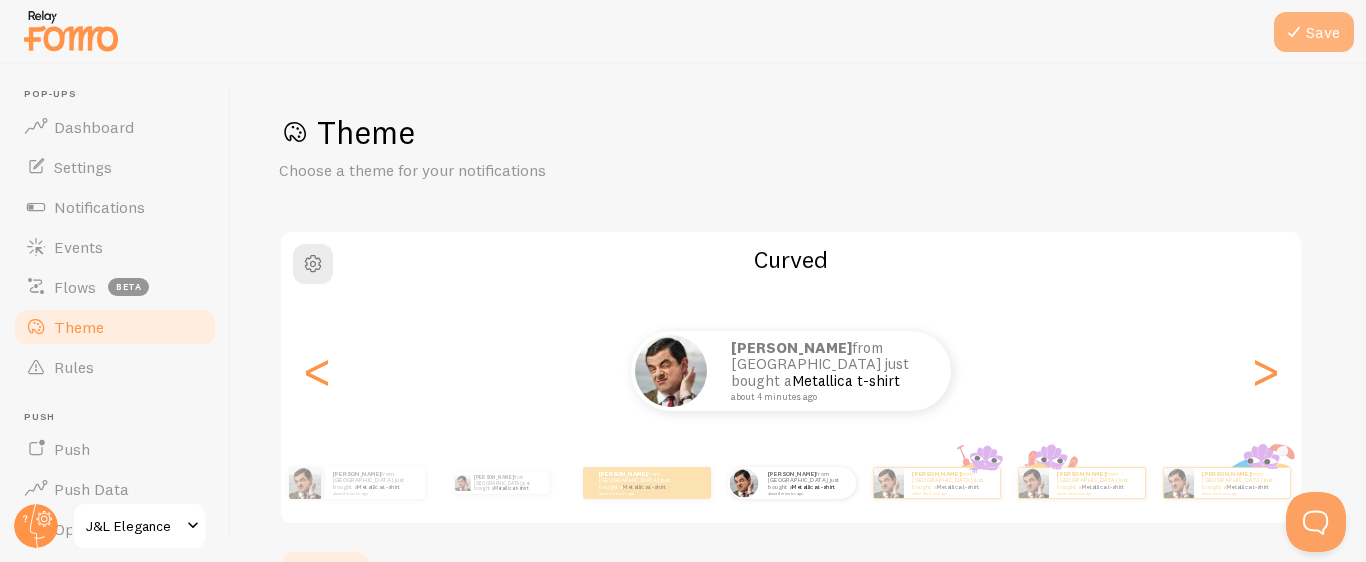 click at bounding box center (1294, 32) 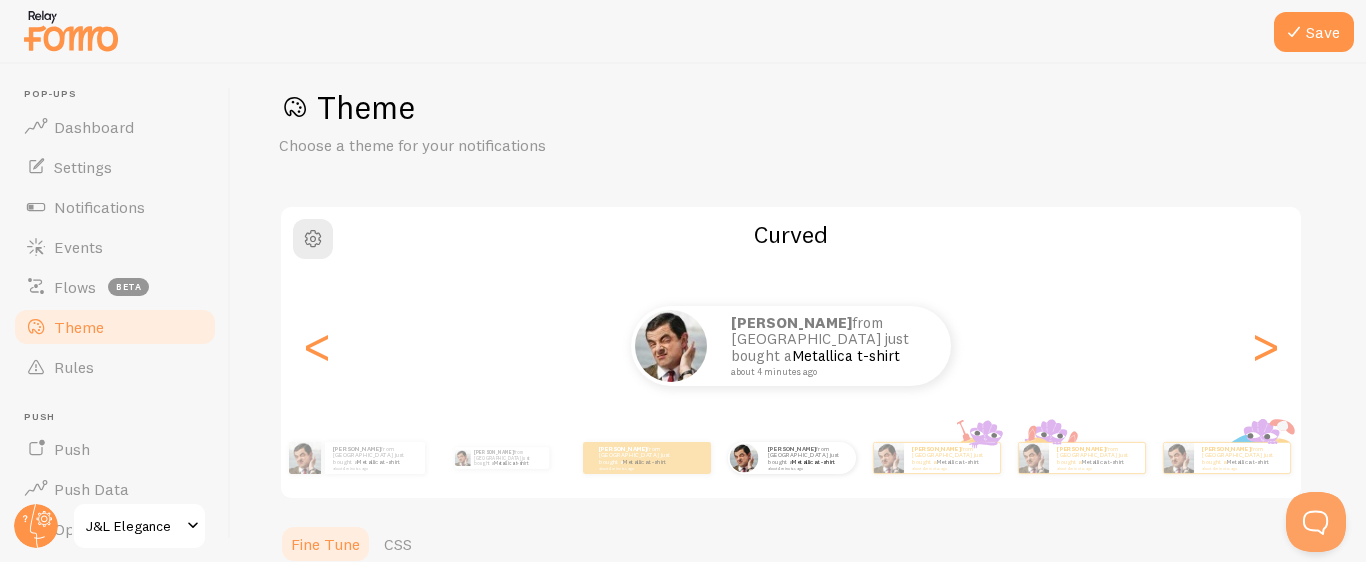 scroll, scrollTop: 0, scrollLeft: 0, axis: both 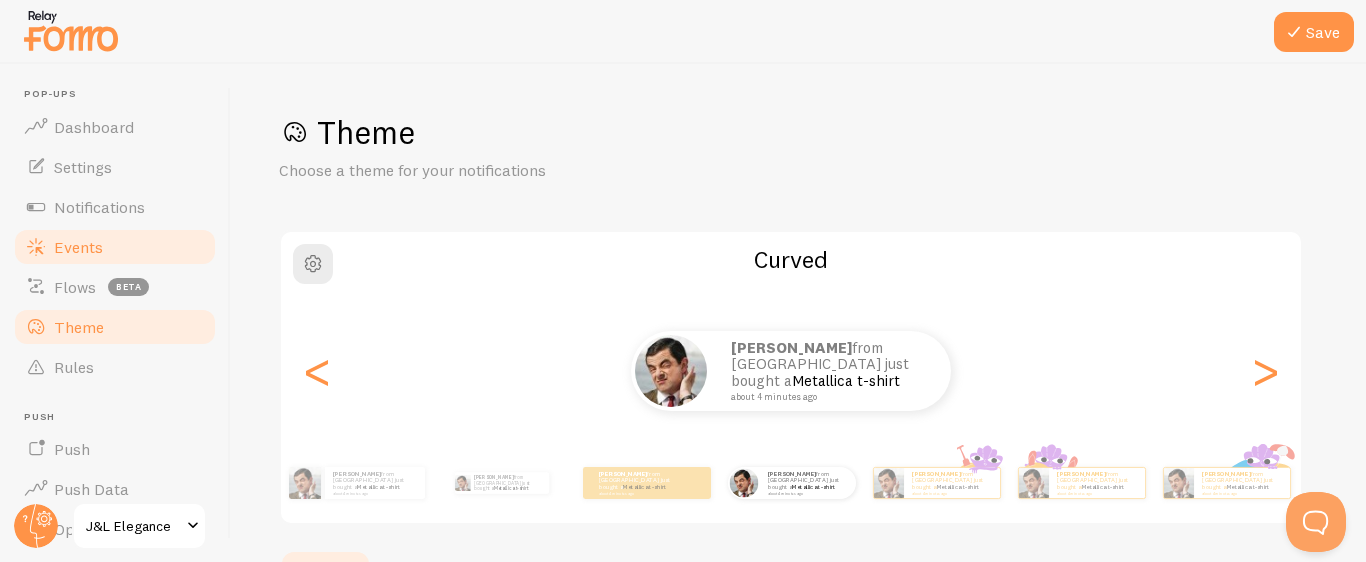 click on "Events" at bounding box center [115, 247] 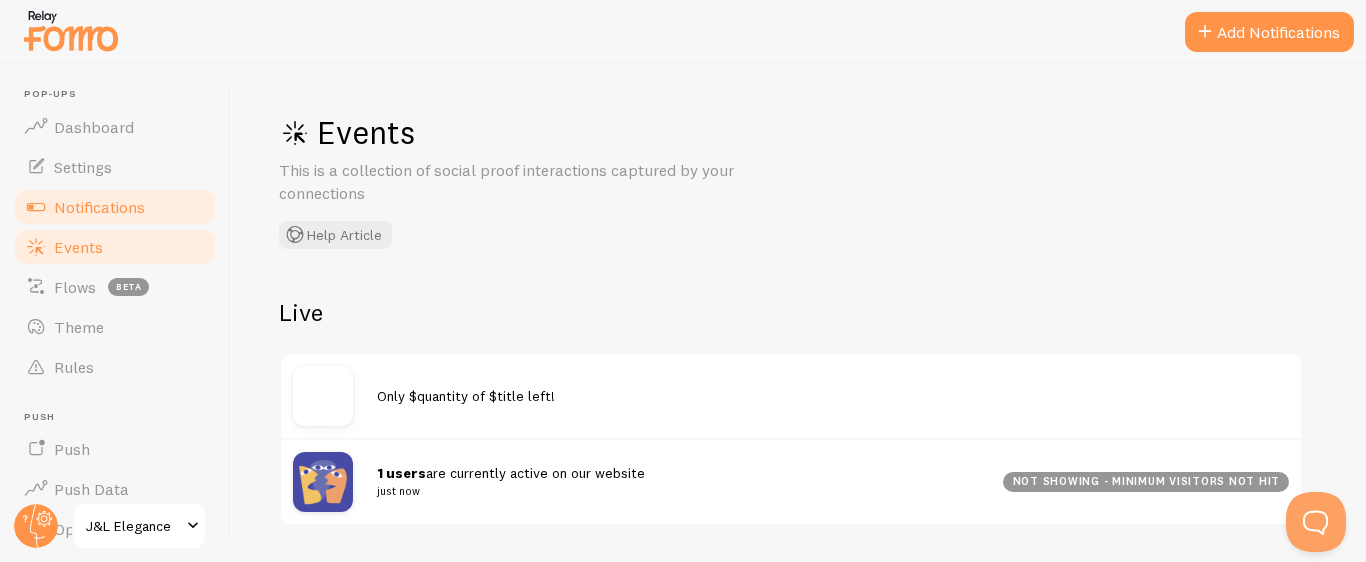 click on "Notifications" at bounding box center [115, 207] 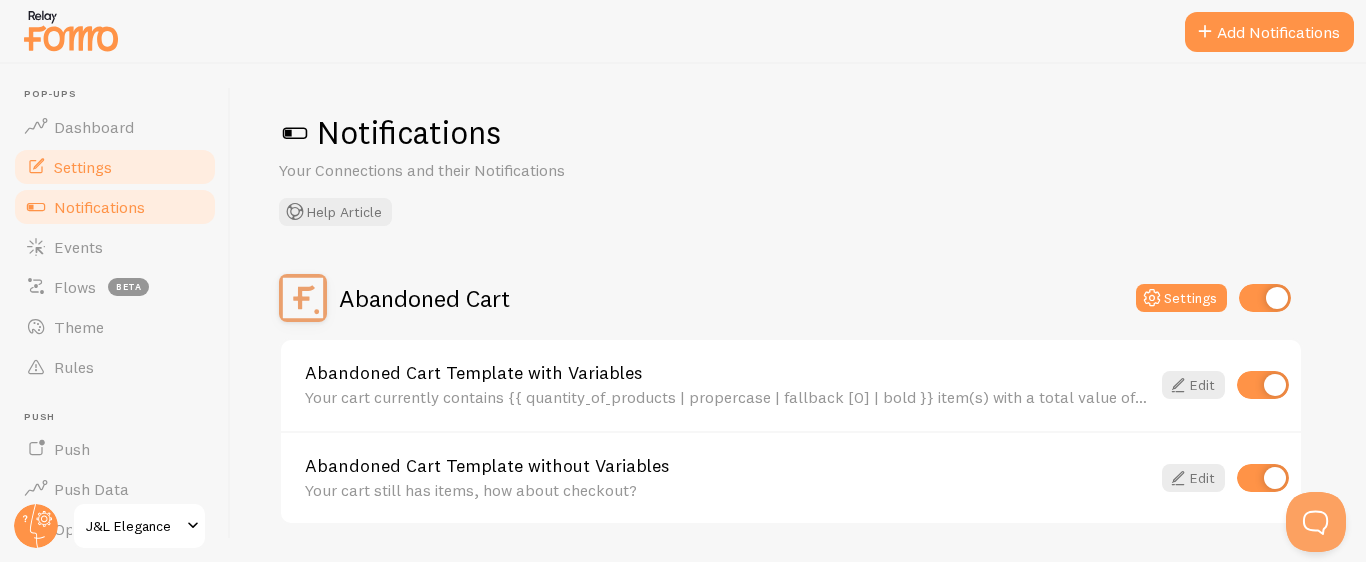 click on "Settings" at bounding box center (115, 167) 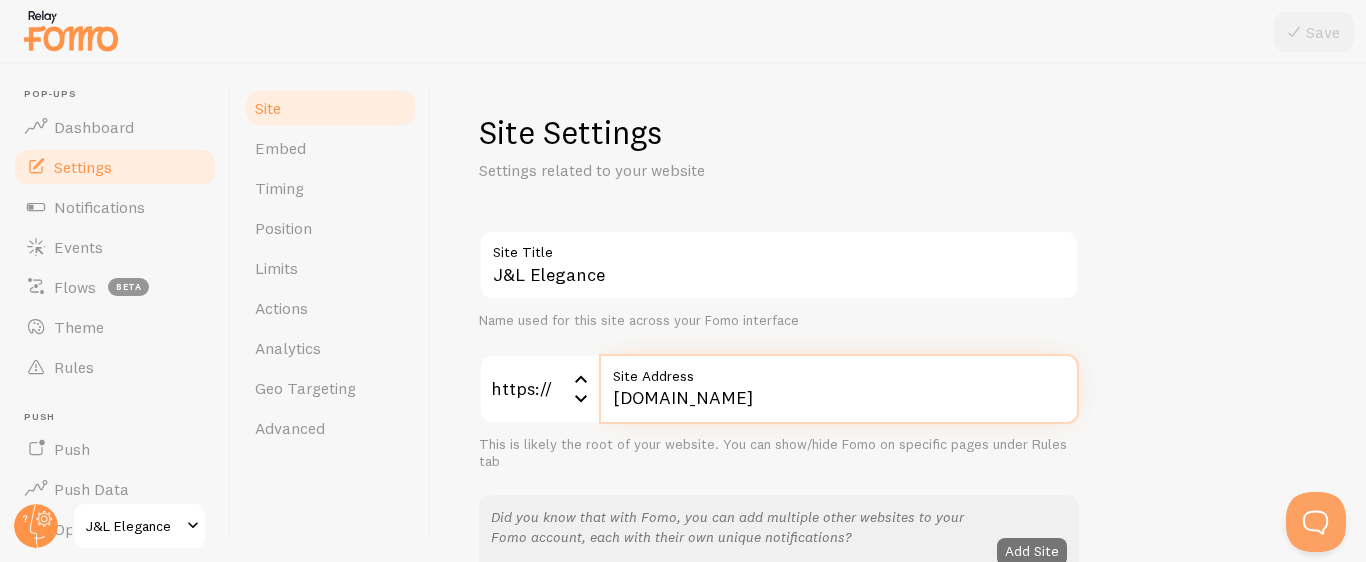 click on "[DOMAIN_NAME]" at bounding box center (839, 389) 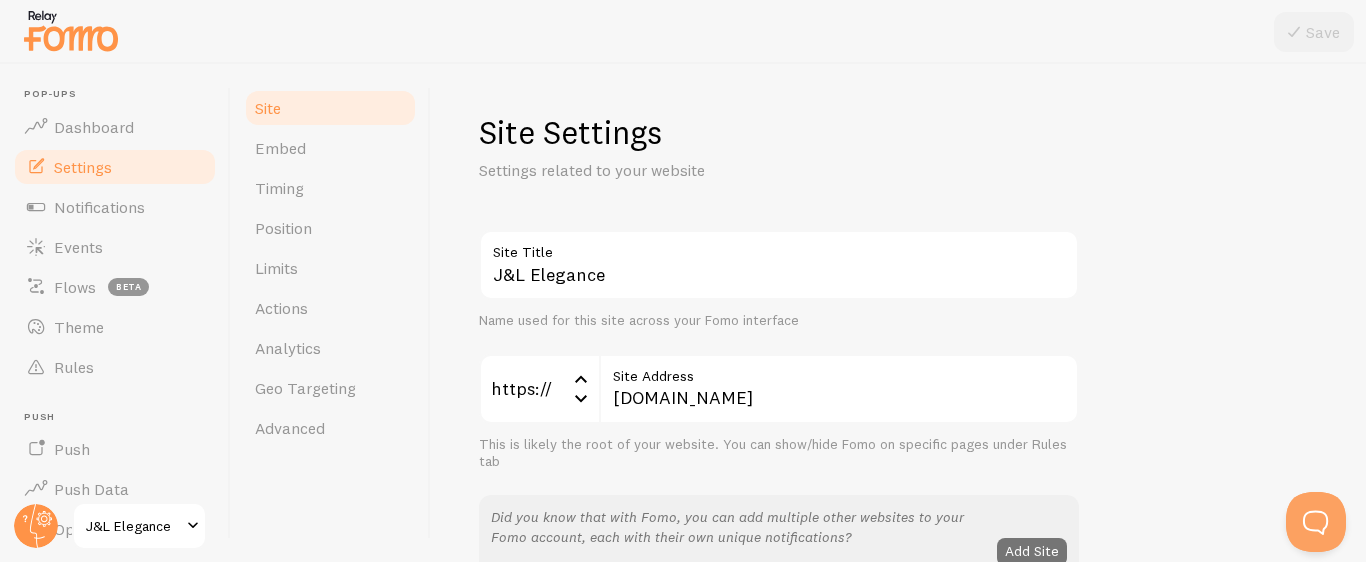 click on "https://   https://       https://  http://      jlelegance.com   Site Address       This is likely the root of your website. You can show/hide Fomo on specific pages under Rules tab" at bounding box center (779, 412) 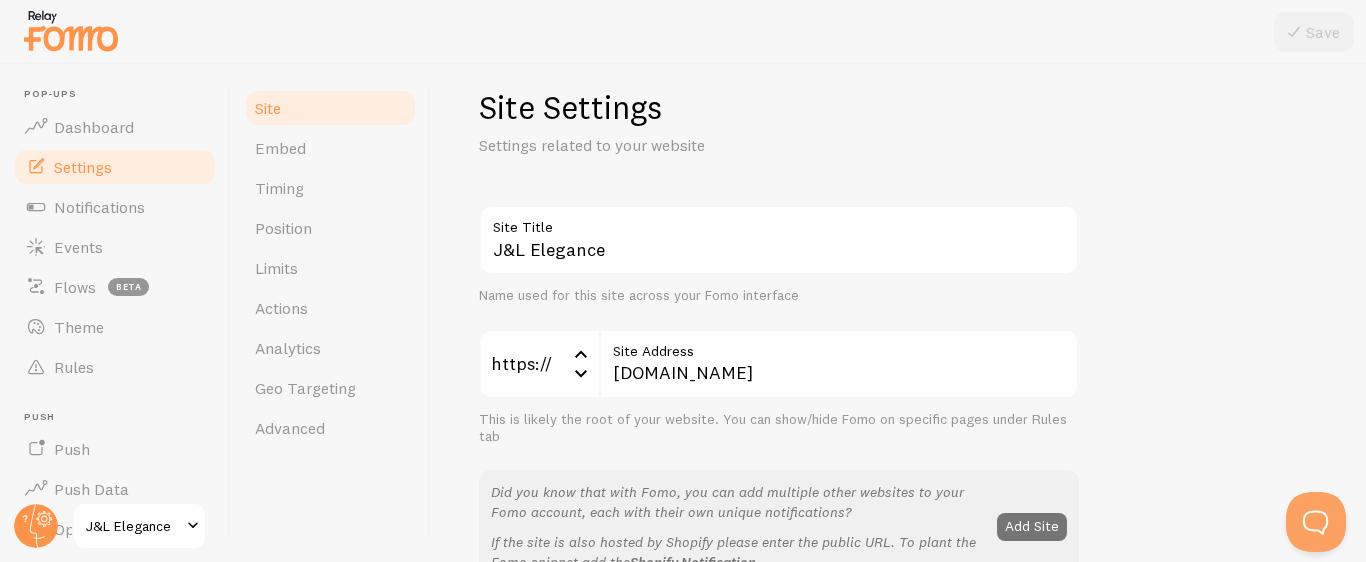 scroll, scrollTop: 0, scrollLeft: 0, axis: both 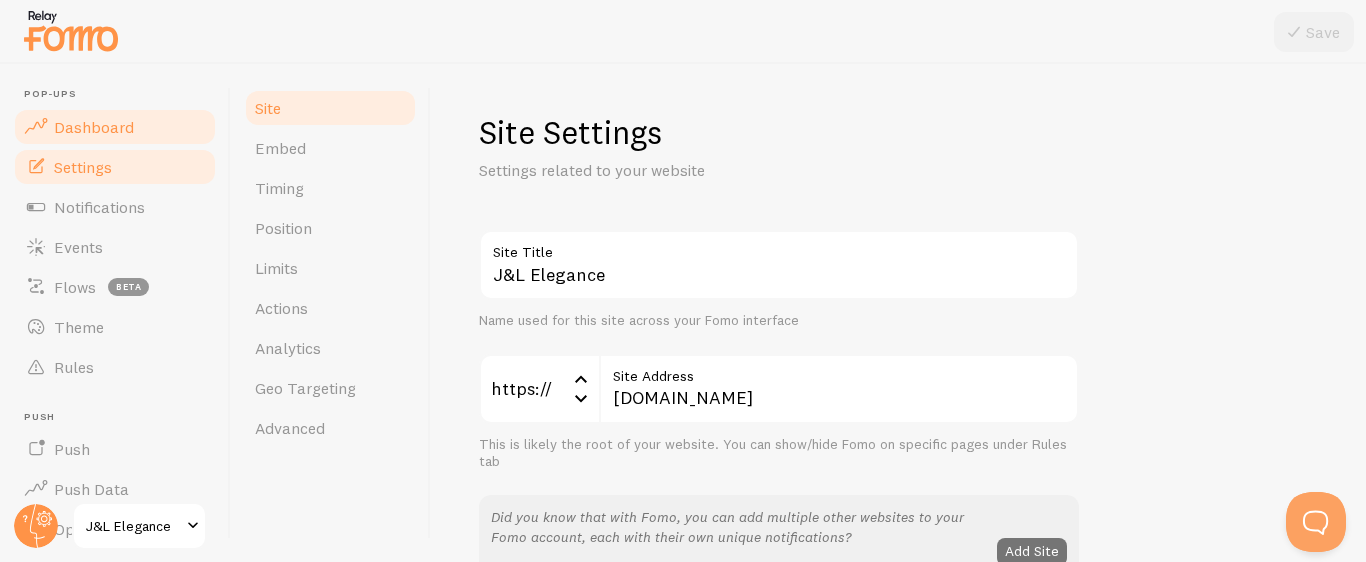 click on "Dashboard" at bounding box center (94, 127) 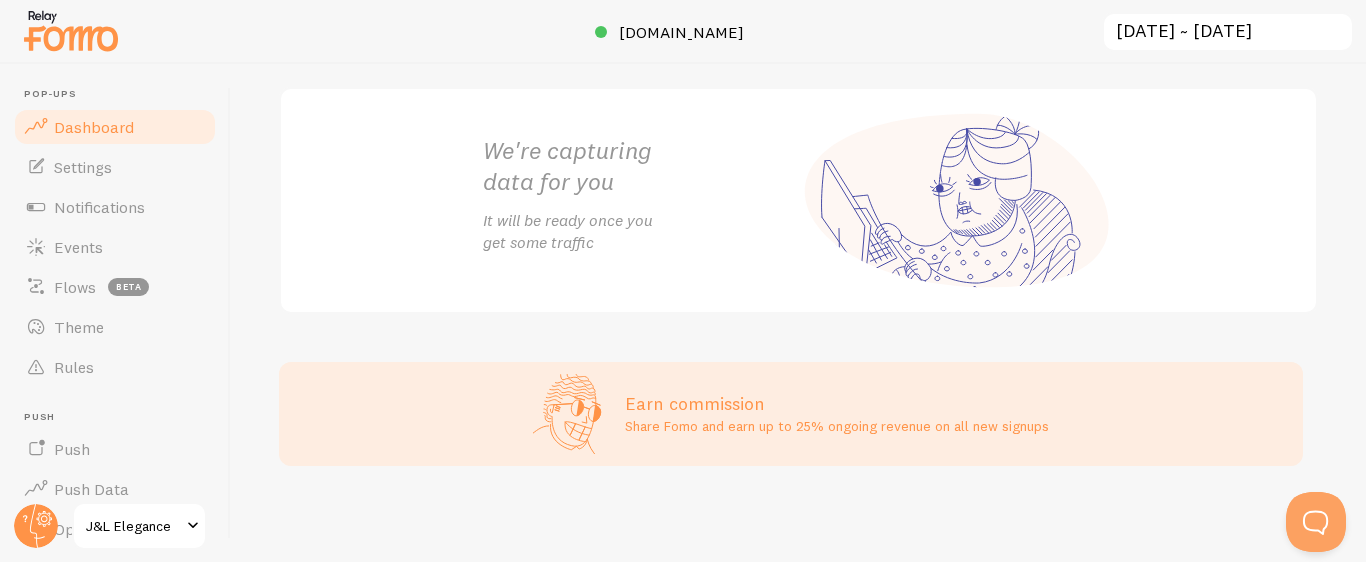 scroll, scrollTop: 0, scrollLeft: 0, axis: both 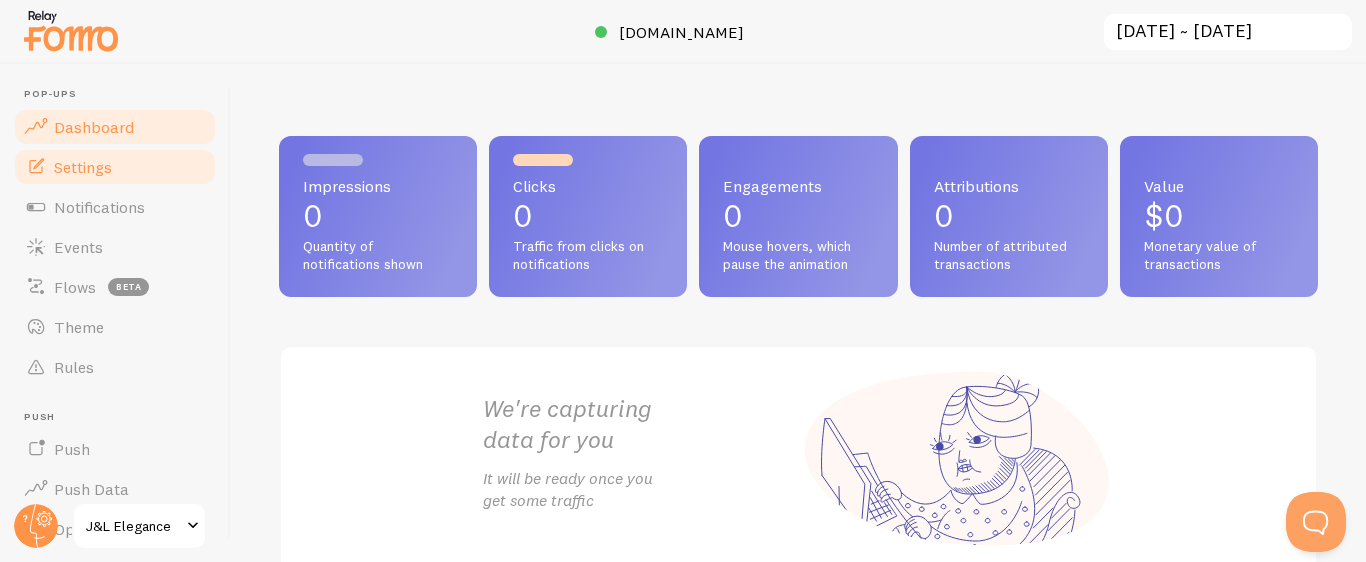 click on "Settings" at bounding box center (115, 167) 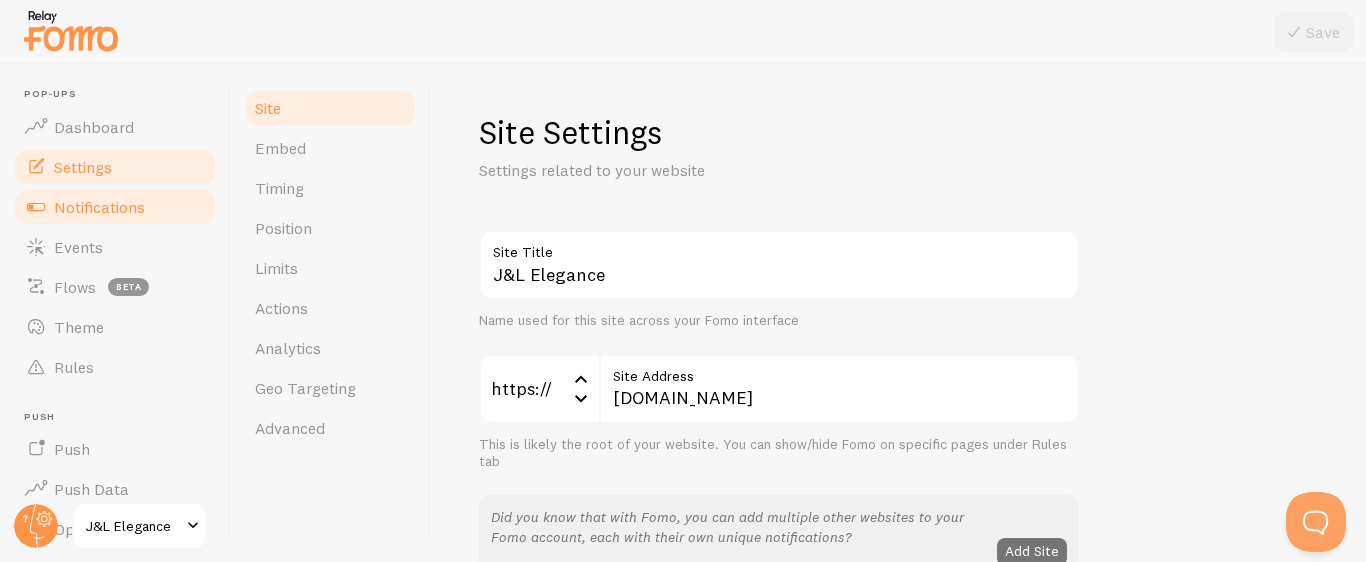 click on "Notifications" at bounding box center (99, 207) 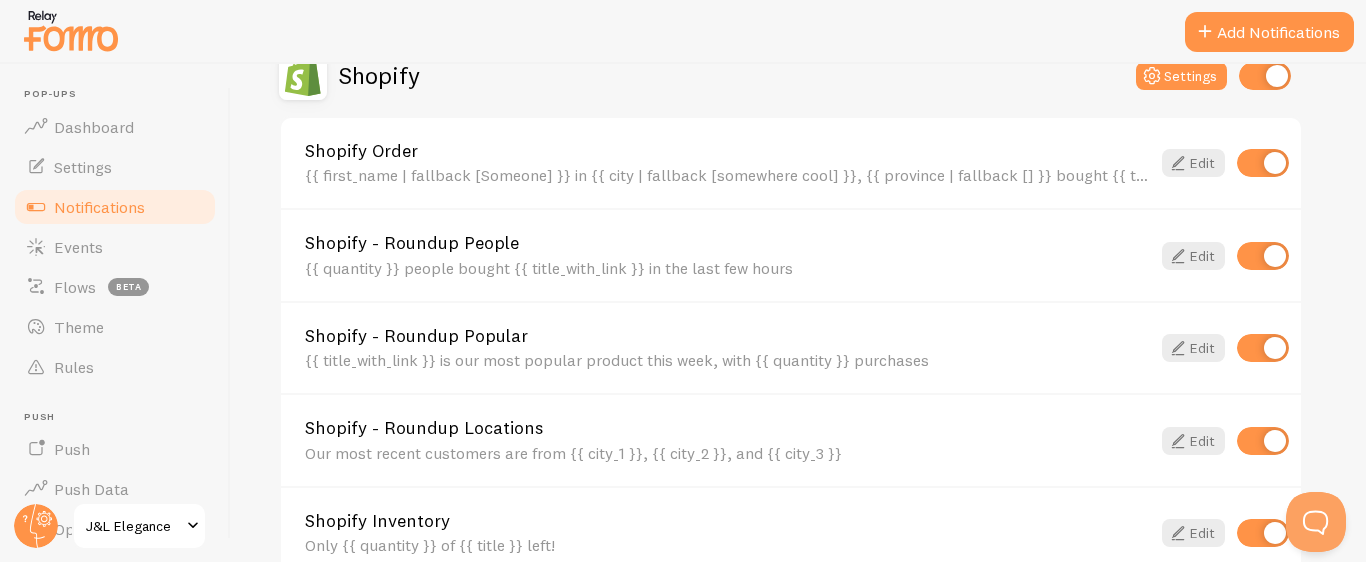 scroll, scrollTop: 714, scrollLeft: 0, axis: vertical 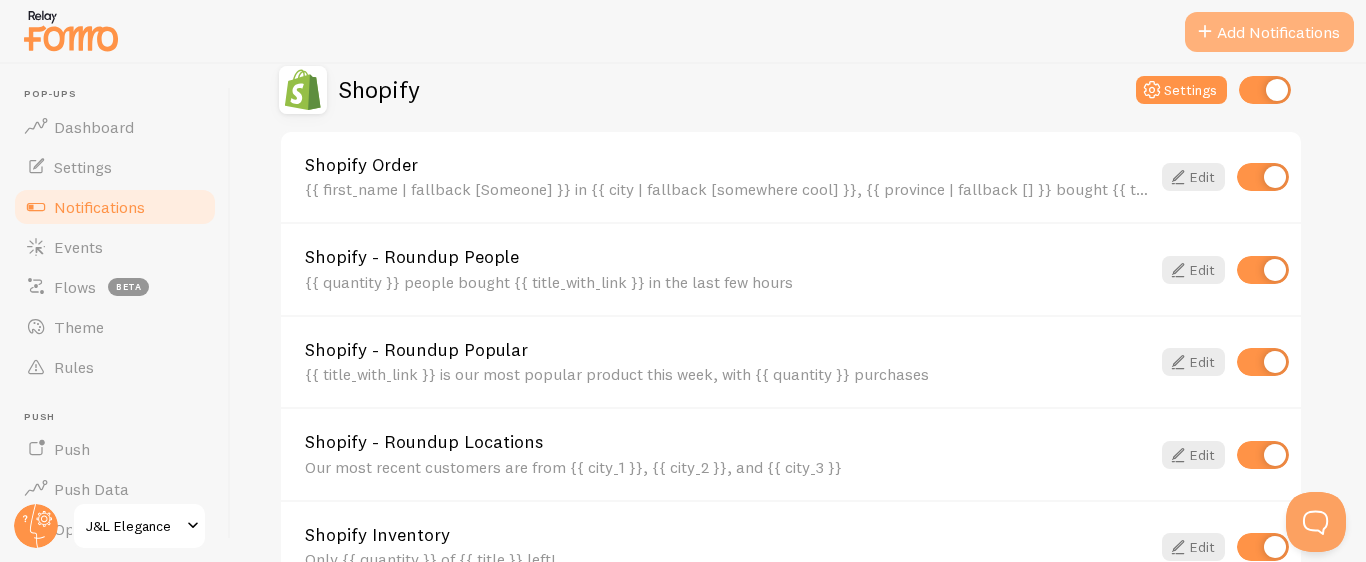 click on "Add Notifications" at bounding box center (1269, 32) 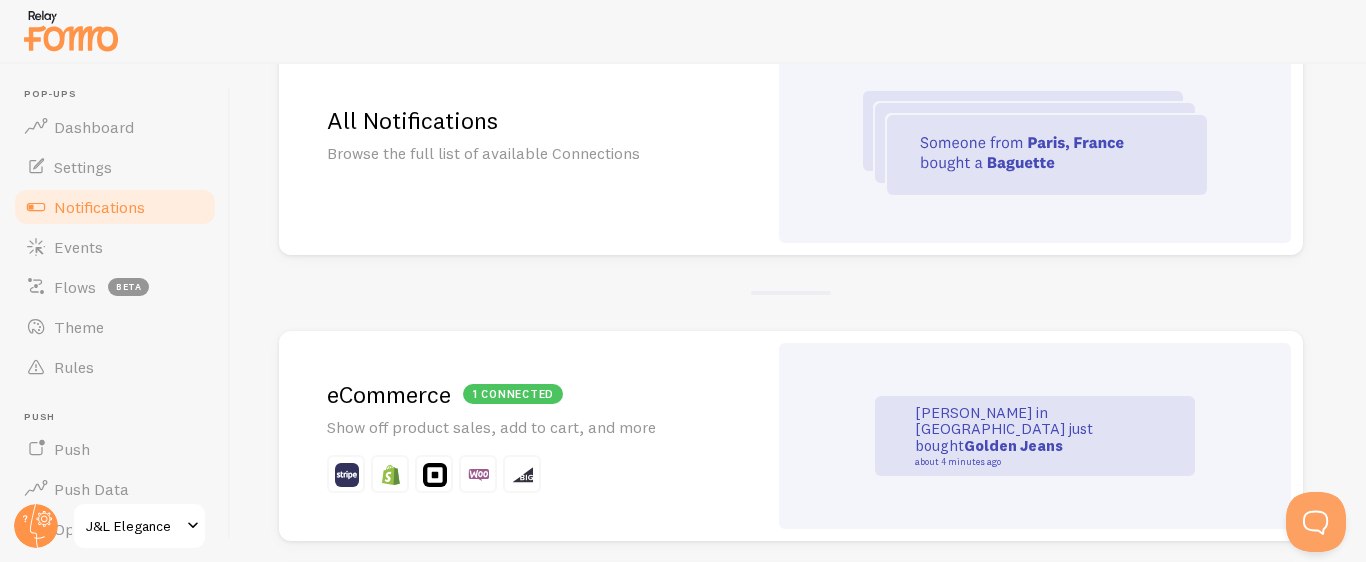 scroll, scrollTop: 226, scrollLeft: 0, axis: vertical 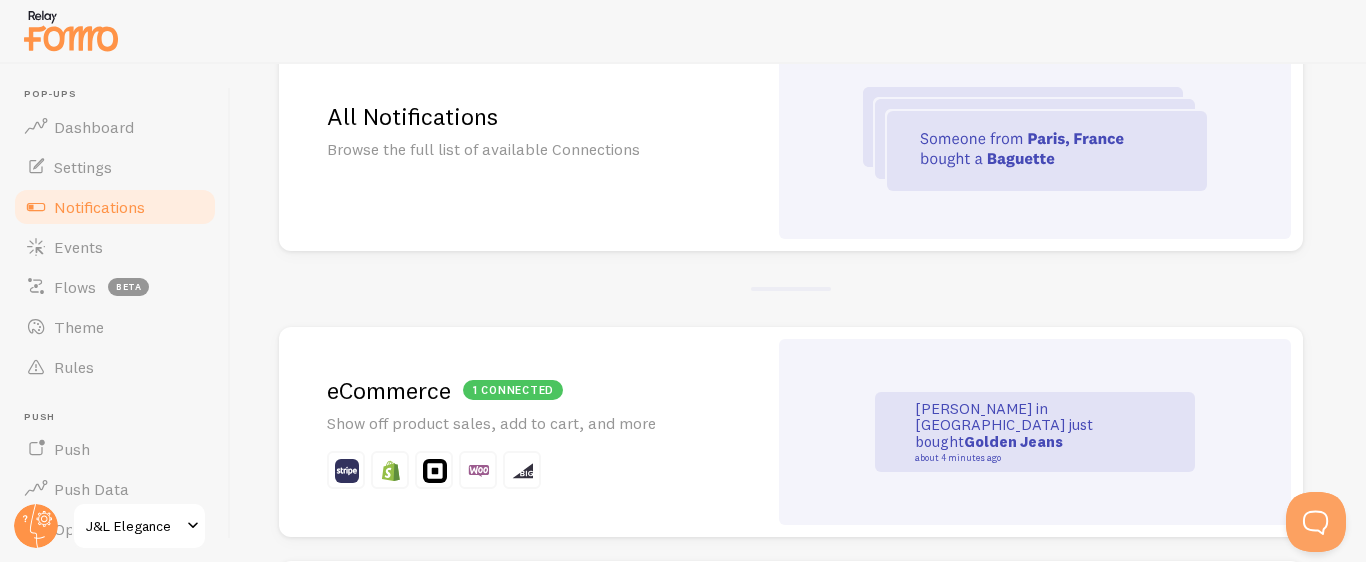 click at bounding box center (391, 471) 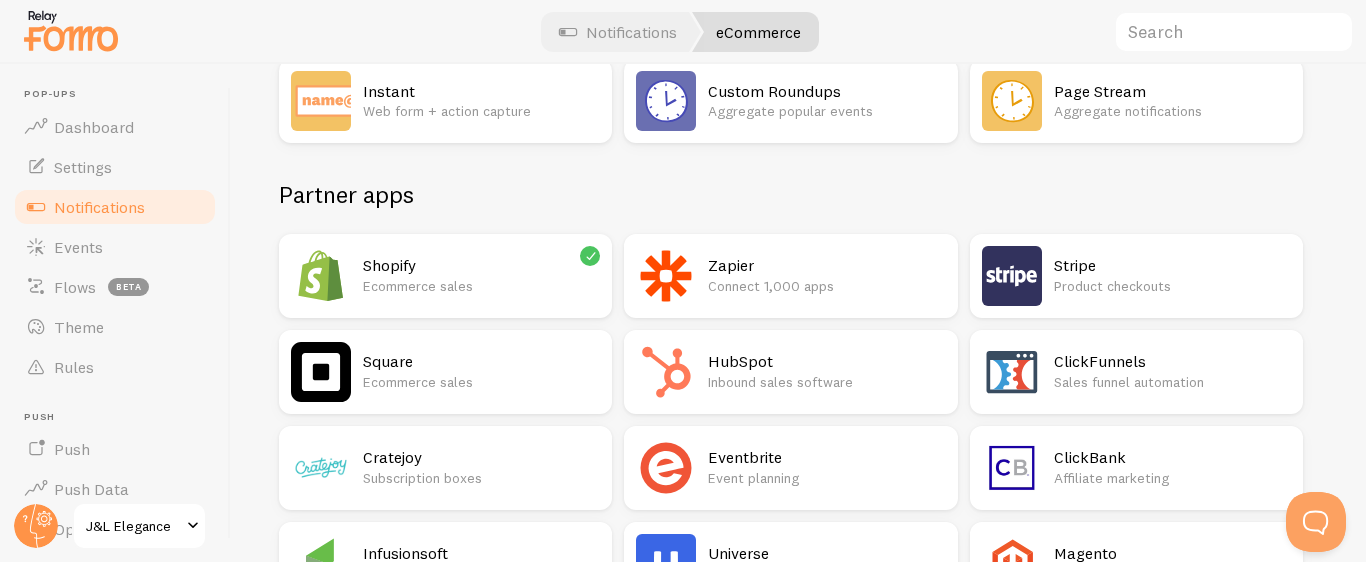 scroll, scrollTop: 0, scrollLeft: 0, axis: both 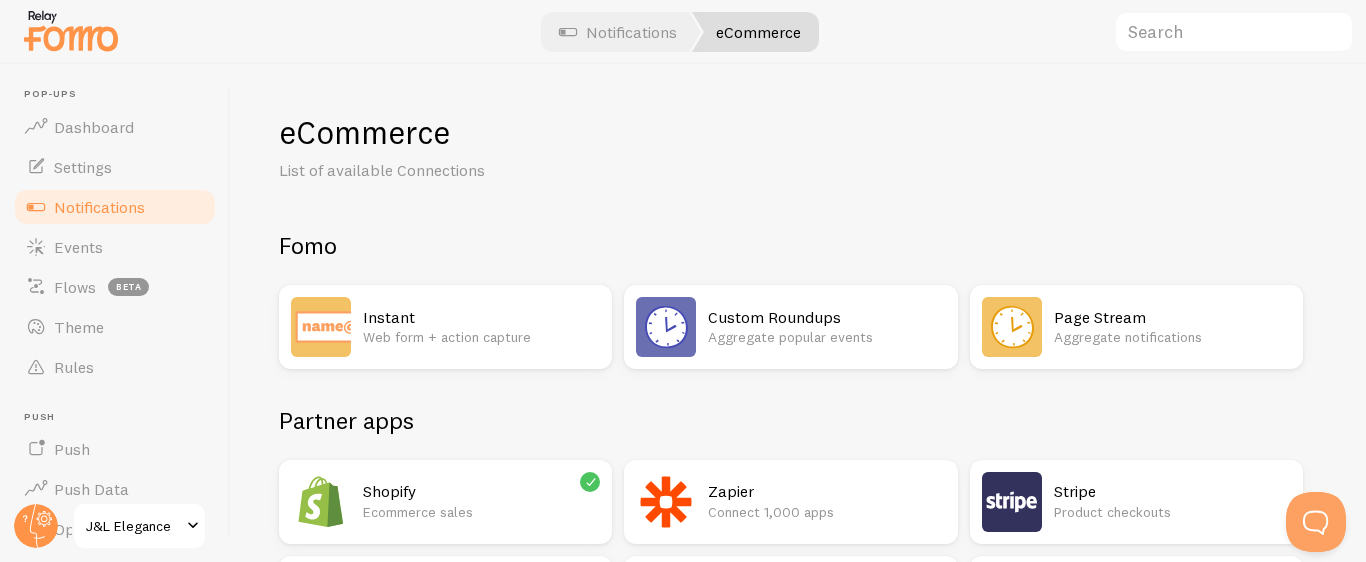 click on "Shopify" at bounding box center (481, 491) 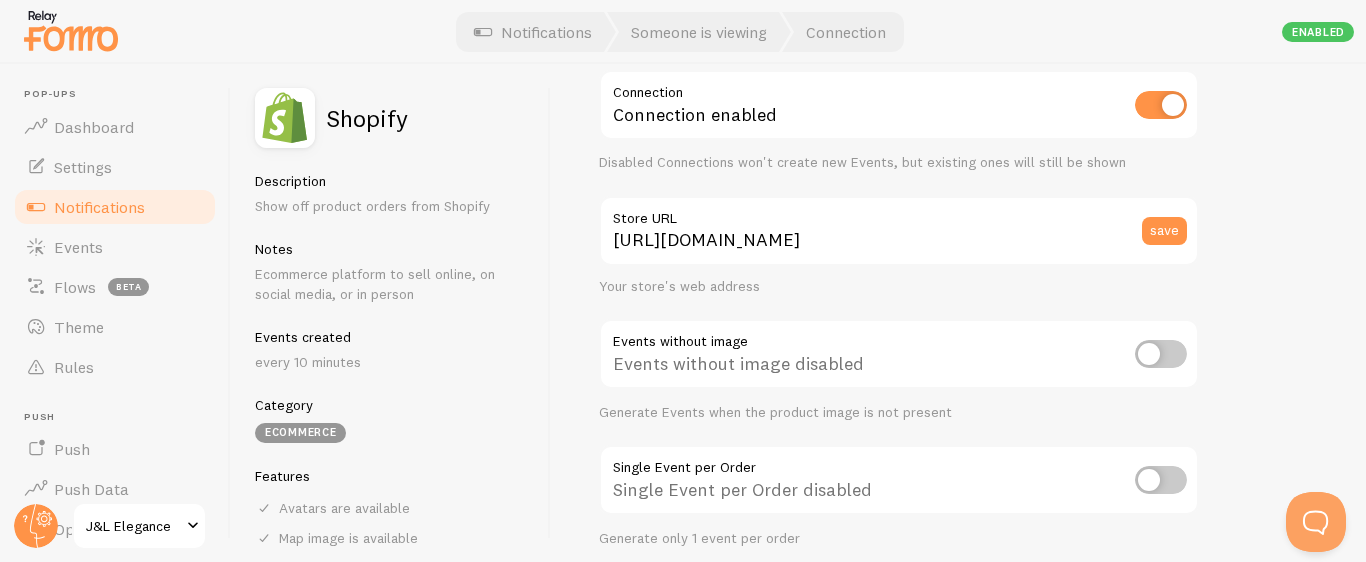 scroll, scrollTop: 0, scrollLeft: 0, axis: both 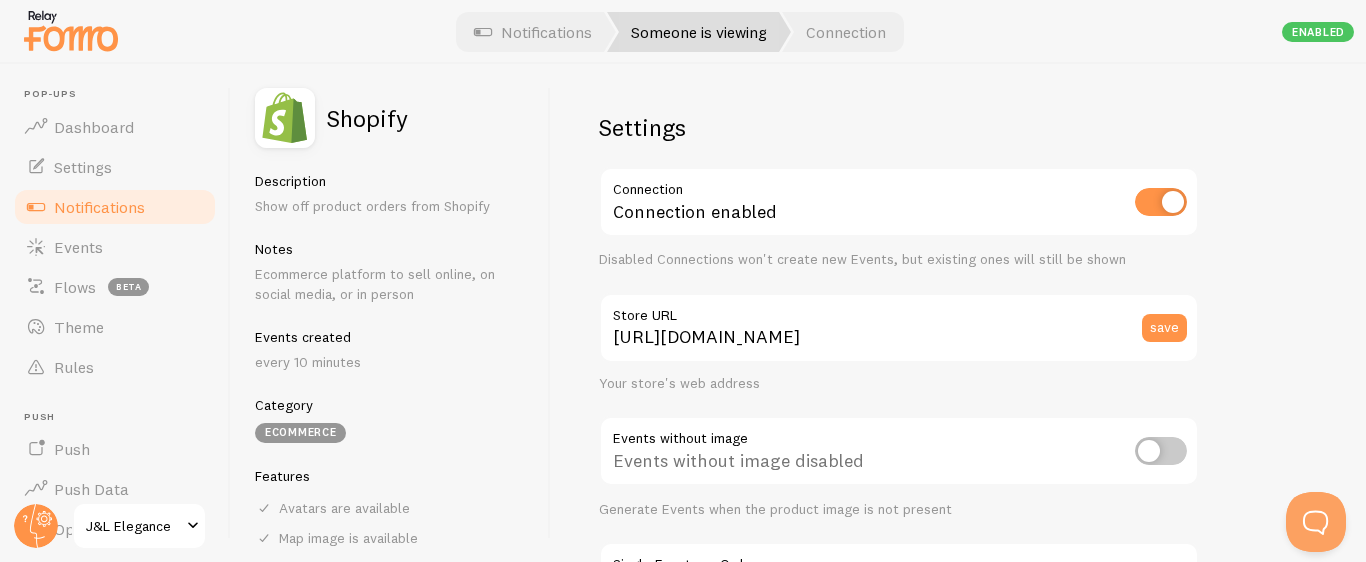 click on "Someone is viewing" at bounding box center [699, 32] 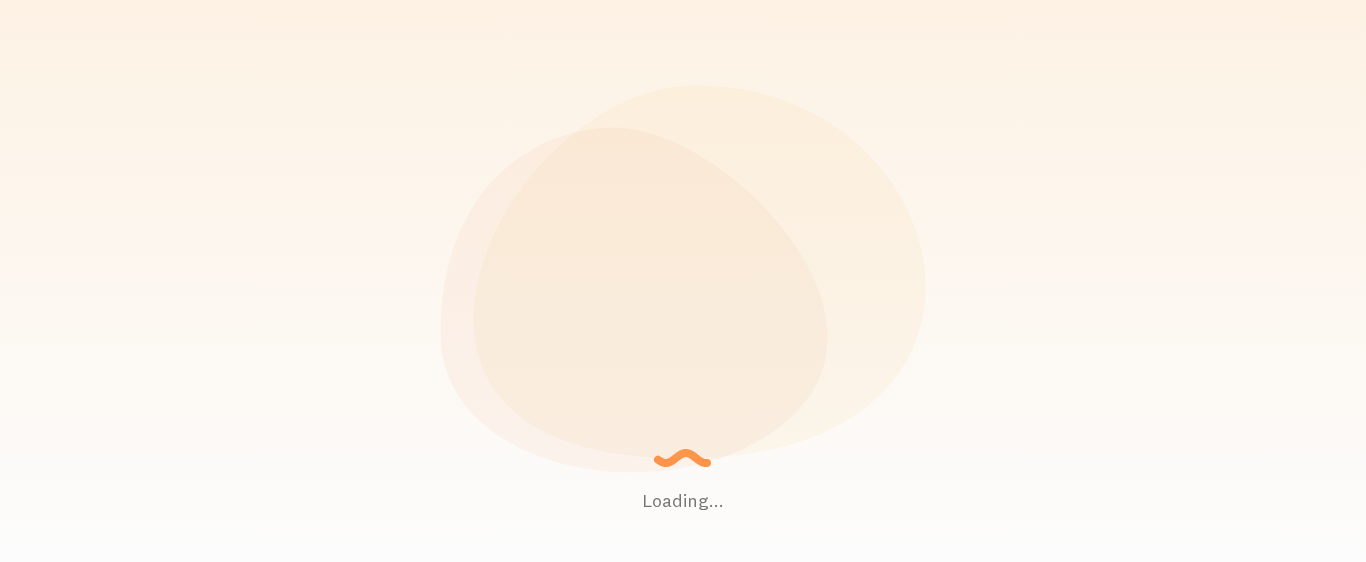 scroll, scrollTop: 0, scrollLeft: 0, axis: both 